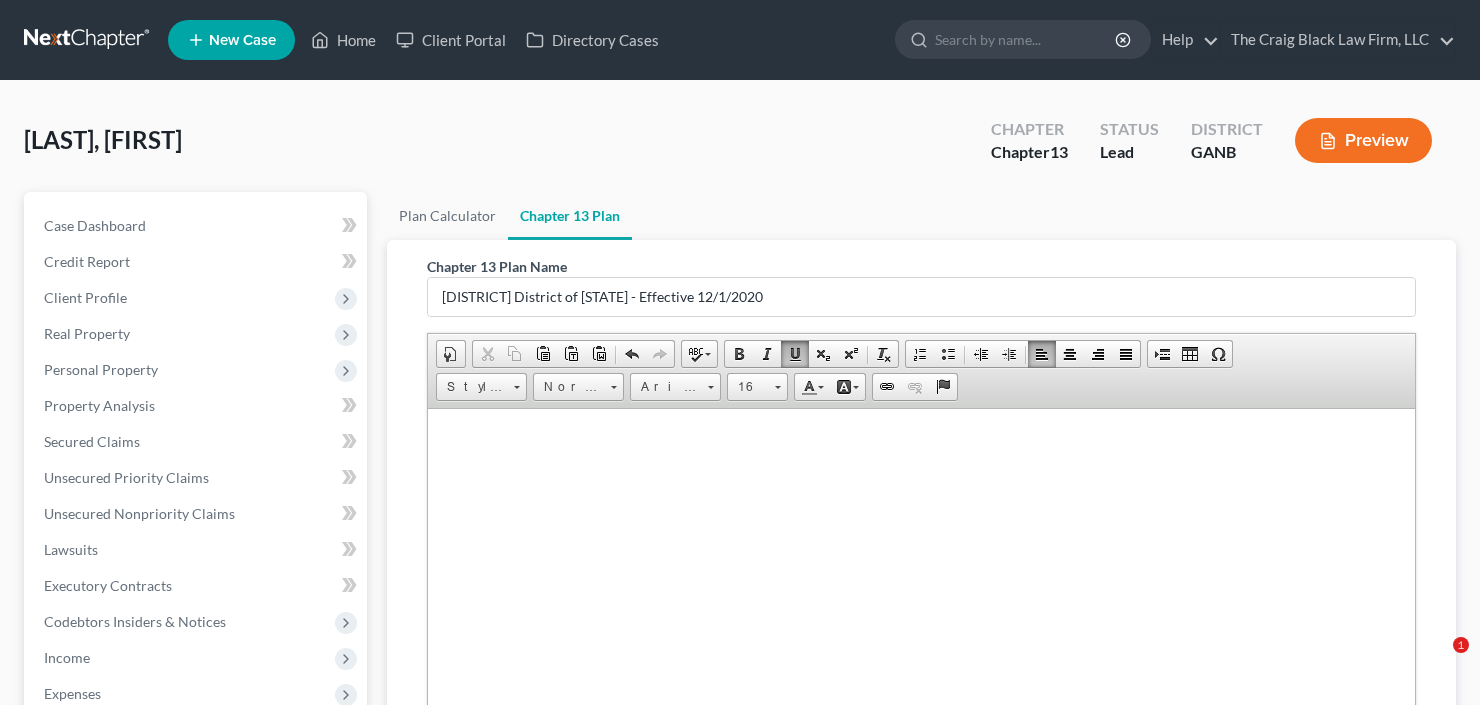 scroll, scrollTop: 462, scrollLeft: 0, axis: vertical 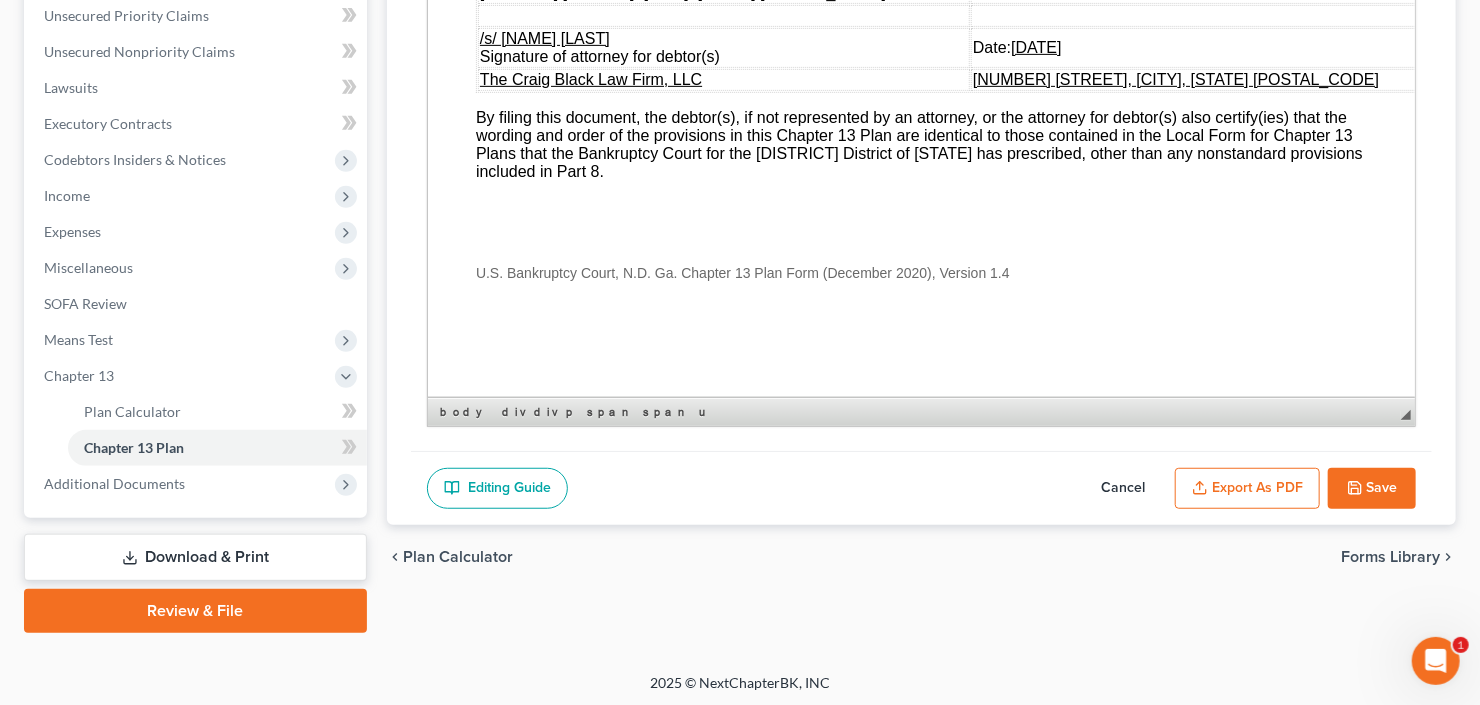 click on "Save" at bounding box center (1372, 489) 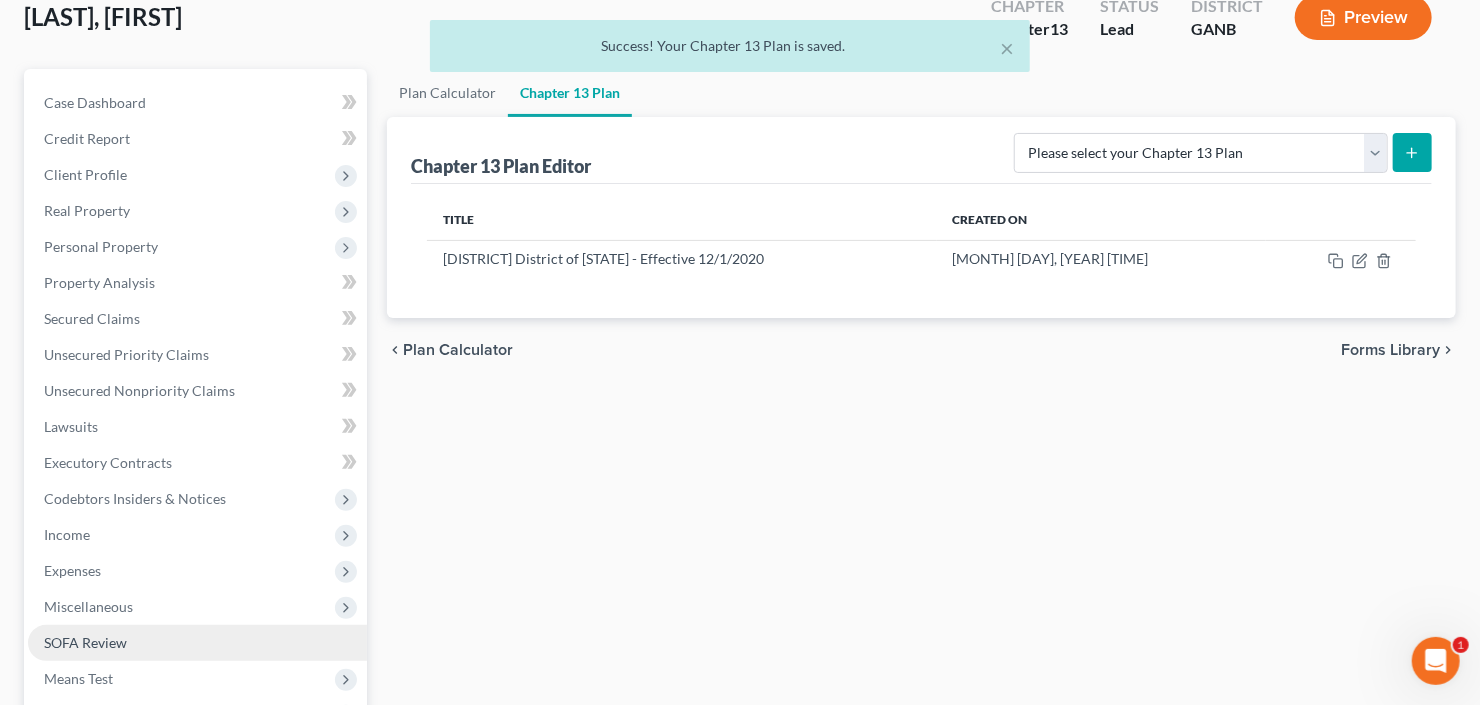 scroll, scrollTop: 320, scrollLeft: 0, axis: vertical 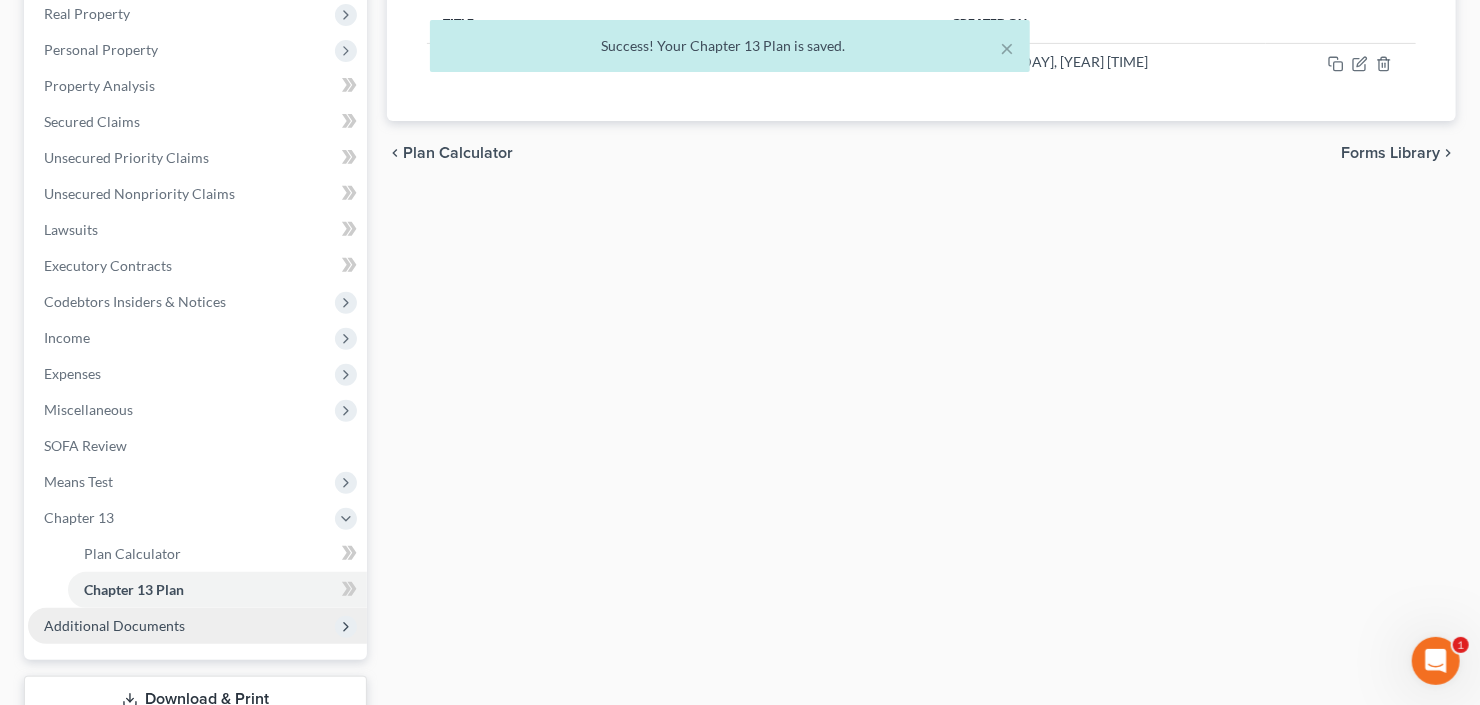 click on "Additional Documents" at bounding box center (114, 625) 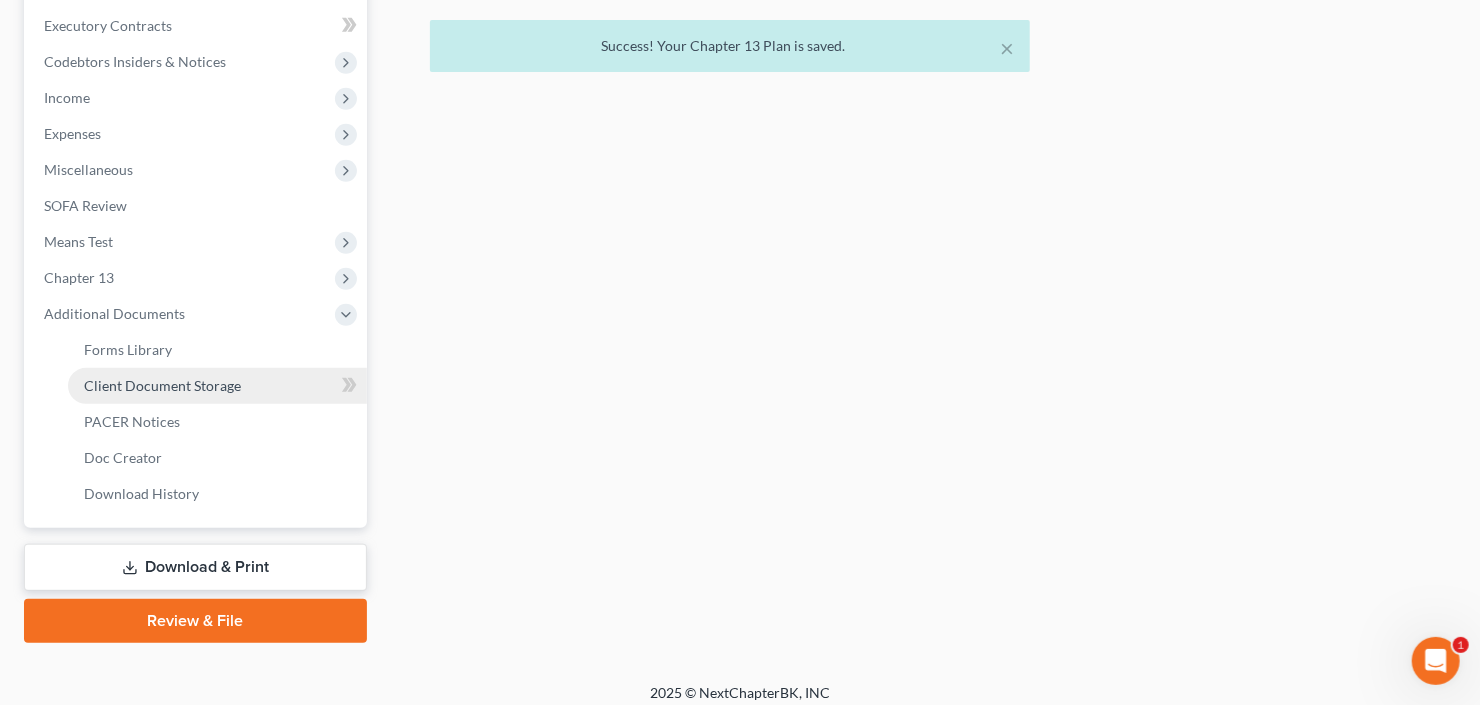 click on "Client Document Storage" at bounding box center (217, 386) 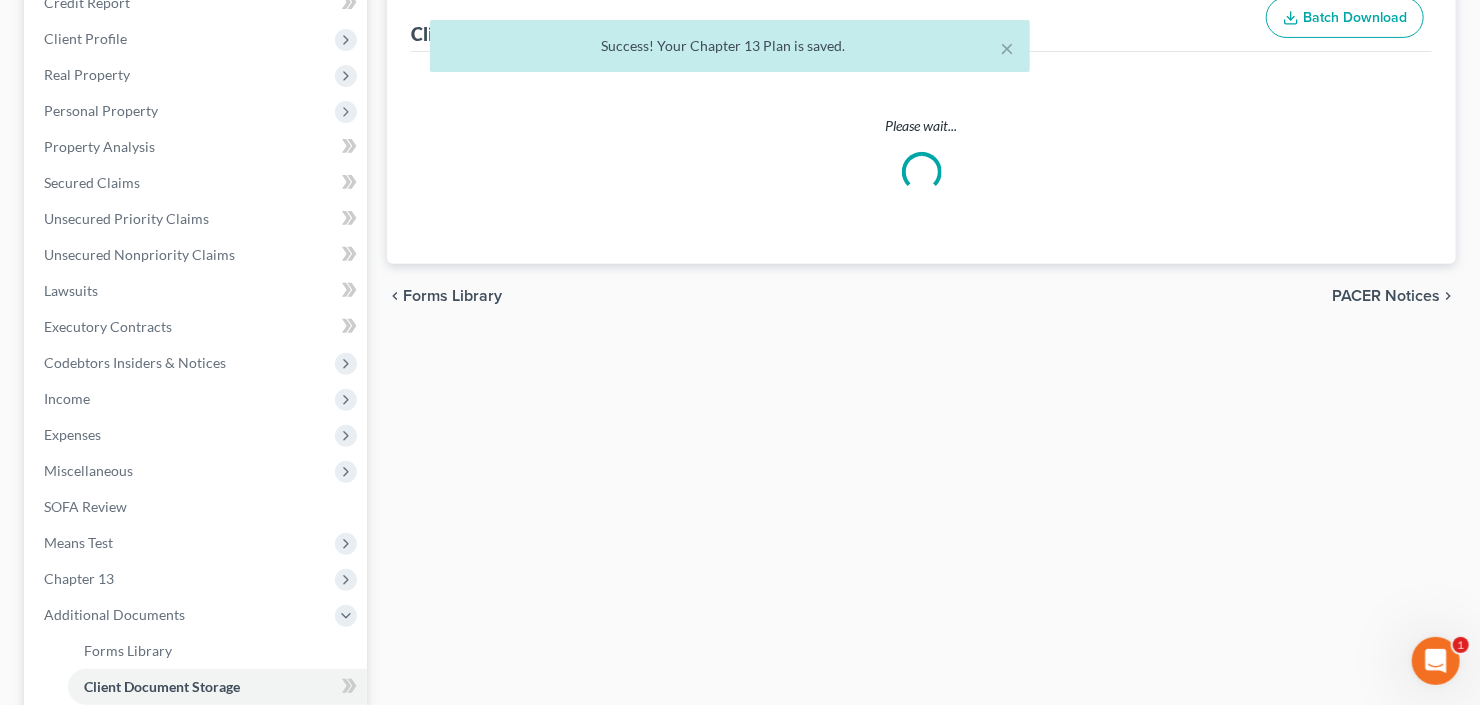 select on "5" 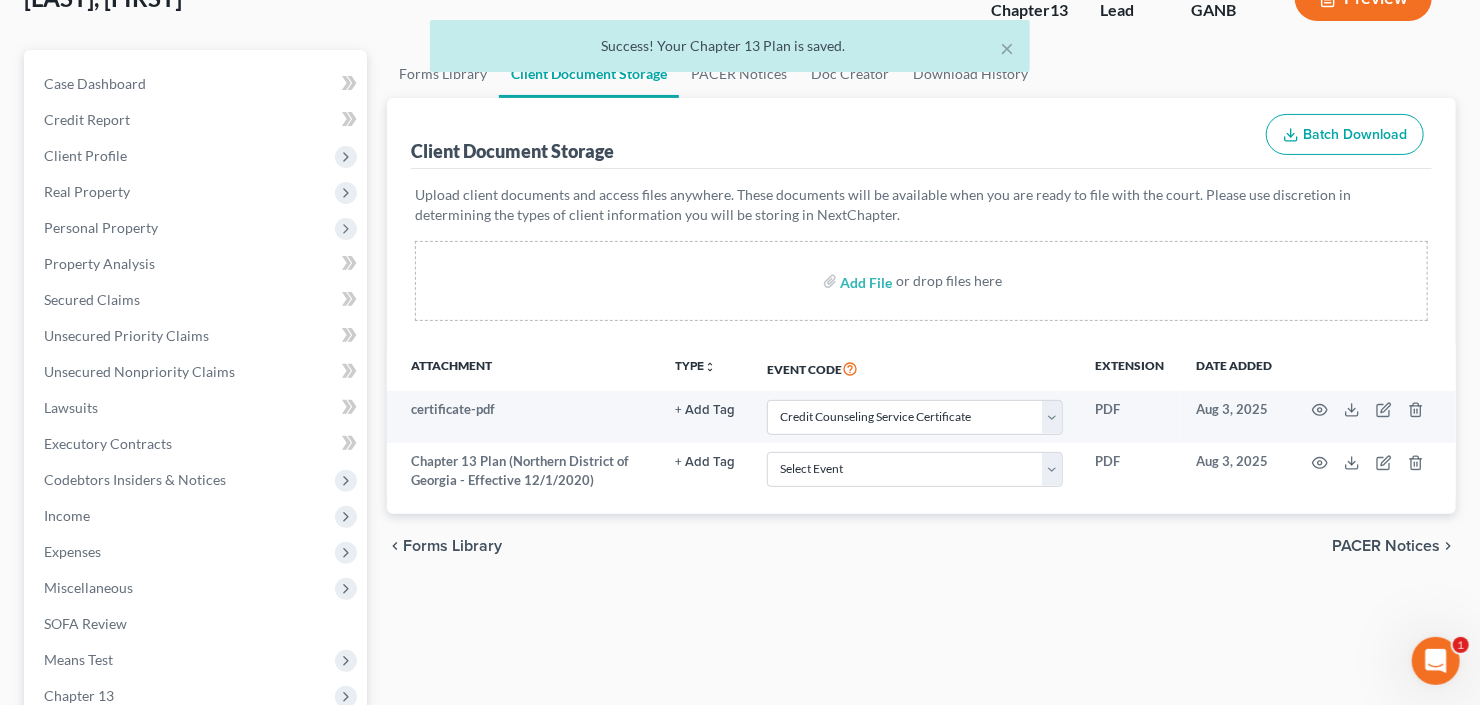 scroll, scrollTop: 160, scrollLeft: 0, axis: vertical 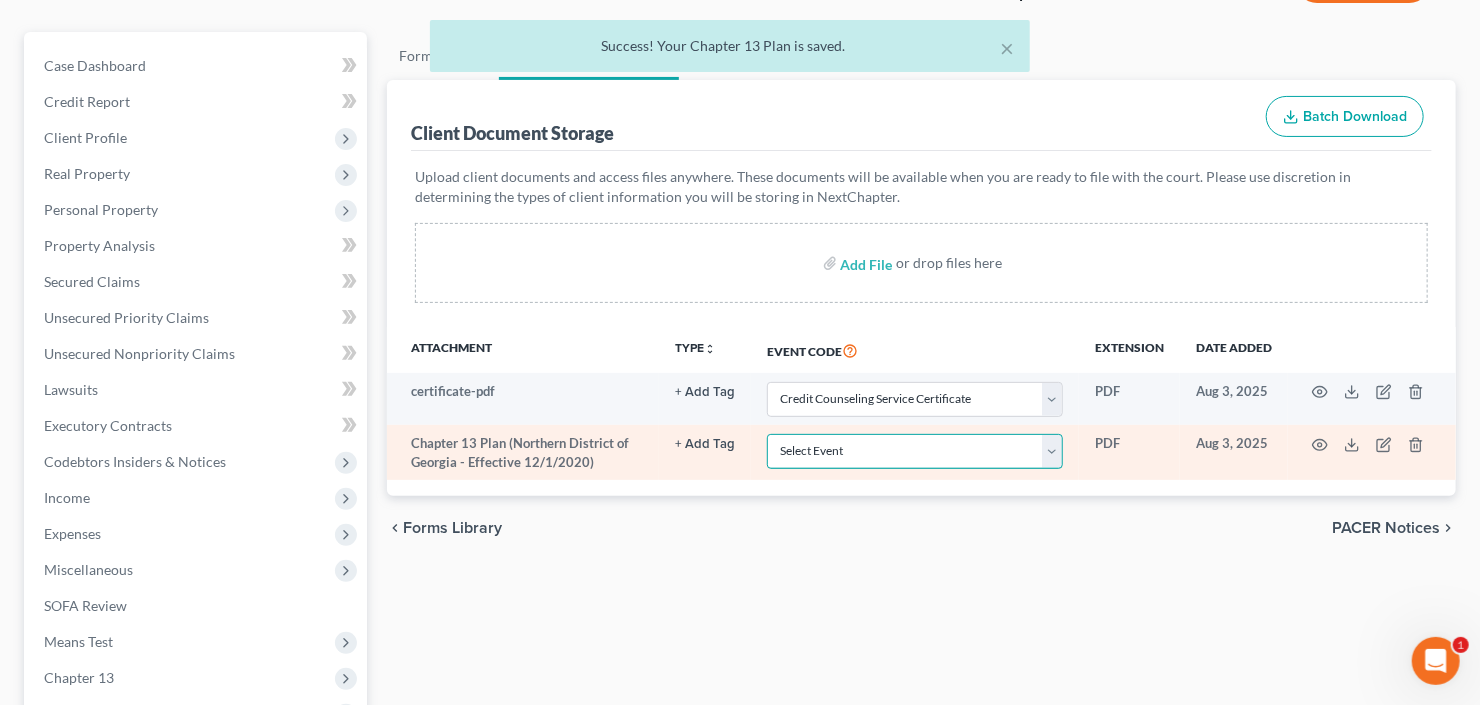 click on "Select Event 01 - Chapter 13 Plan - Initial Plan 02-Application to Pay Filing Fee in Installments Application for Waiver of Chapter 7 Filing Fee (103B) Certification of Financial Management Course for Debtor Corporate Ownership Statement Credit Counseling Service Certificate Exhibits Federal Tax Return Operating Report P-Amended List of Creditors (FEE) P-Amendment to Schedules D, E, F and/or E/F (FEE) P-Amendment to Voluntary Petition P-Attorney Disclosure Statement P-Chapter 11 Statement of Monthly Income (Form 122B) P-Chapter 13 Monthly Income Statement/Calculation of Disposable Income Document(s) - (122C-1/122C-2) P-Chapter 7 Statement of Monthly Income/Means Test Document(s) - (Forms 122A-1, 122A-1Supp, 122A-2) P-Corporate Resolution P-Declaration of Debtor P-Equity Security Holders P-Initial Statement About an Eviction Judgment Against You--Form 101A P-Schedule A/B P-Schedule C P-Schedule D P-Schedule E/F P-Schedule G P-Schedule H P-Schedule I P-Schedule J P-Statement of Financial Affairs Payment Advices" at bounding box center [915, 451] 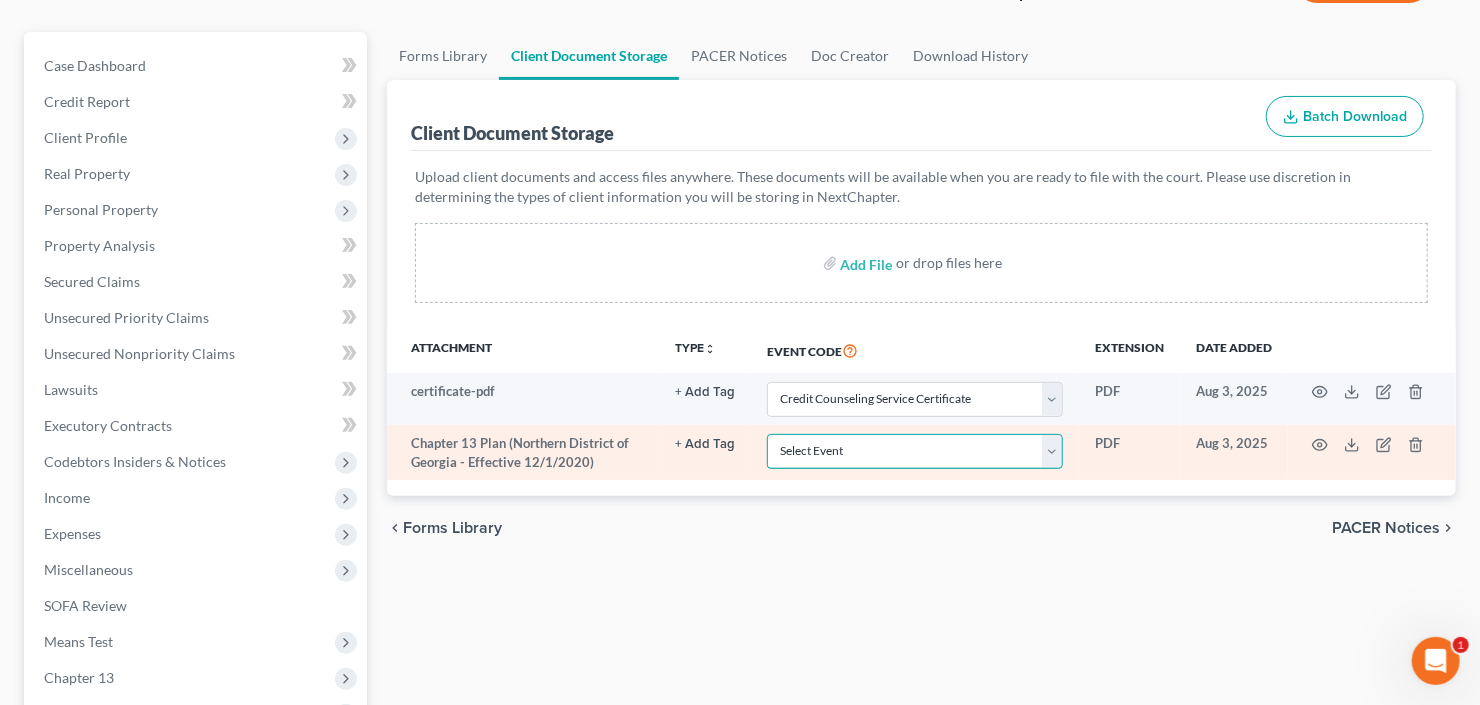 select on "0" 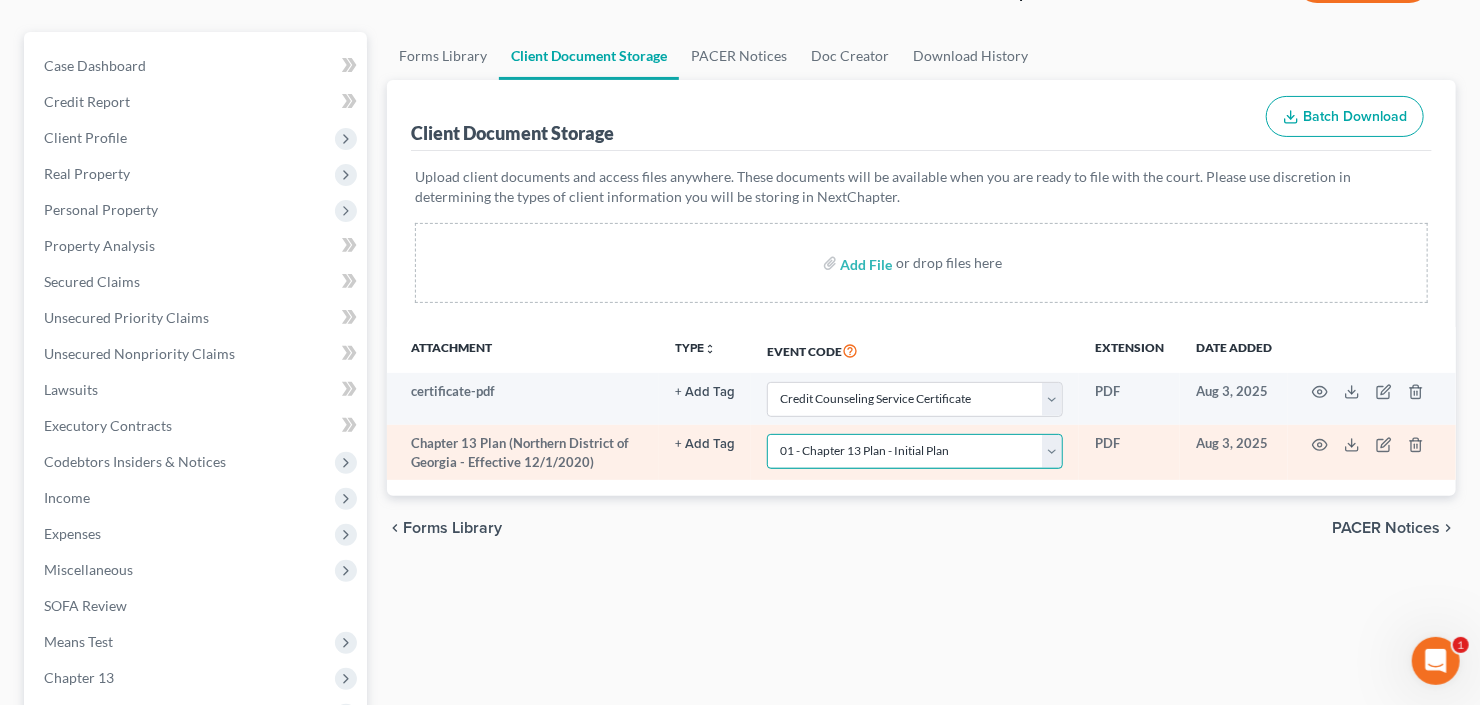 click on "Select Event 01 - Chapter 13 Plan - Initial Plan 02-Application to Pay Filing Fee in Installments Application for Waiver of Chapter 7 Filing Fee (103B) Certification of Financial Management Course for Debtor Corporate Ownership Statement Credit Counseling Service Certificate Exhibits Federal Tax Return Operating Report P-Amended List of Creditors (FEE) P-Amendment to Schedules D, E, F and/or E/F (FEE) P-Amendment to Voluntary Petition P-Attorney Disclosure Statement P-Chapter 11 Statement of Monthly Income (Form 122B) P-Chapter 13 Monthly Income Statement/Calculation of Disposable Income Document(s) - (122C-1/122C-2) P-Chapter 7 Statement of Monthly Income/Means Test Document(s) - (Forms 122A-1, 122A-1Supp, 122A-2) P-Corporate Resolution P-Declaration of Debtor P-Equity Security Holders P-Initial Statement About an Eviction Judgment Against You--Form 101A P-Schedule A/B P-Schedule C P-Schedule D P-Schedule E/F P-Schedule G P-Schedule H P-Schedule I P-Schedule J P-Statement of Financial Affairs Payment Advices" at bounding box center (915, 451) 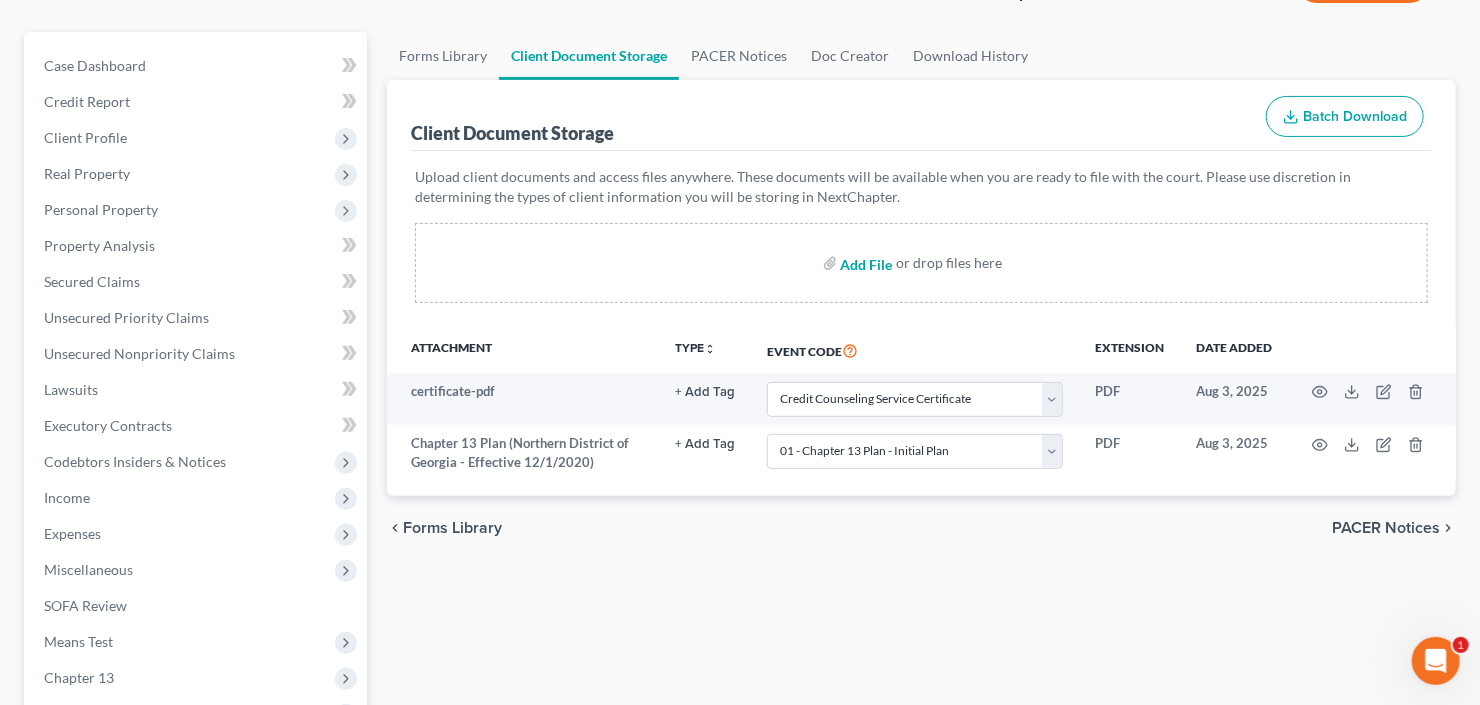 click at bounding box center (865, 263) 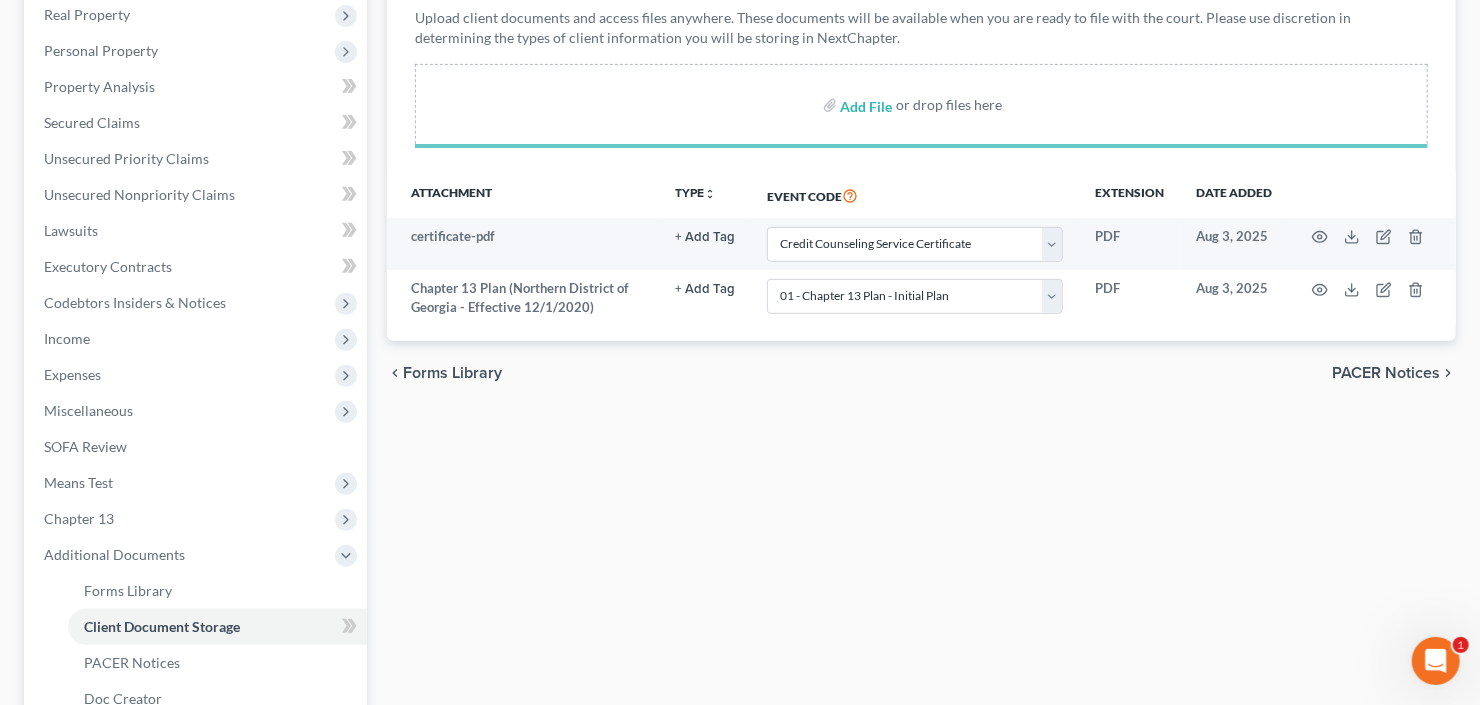 scroll, scrollTop: 320, scrollLeft: 0, axis: vertical 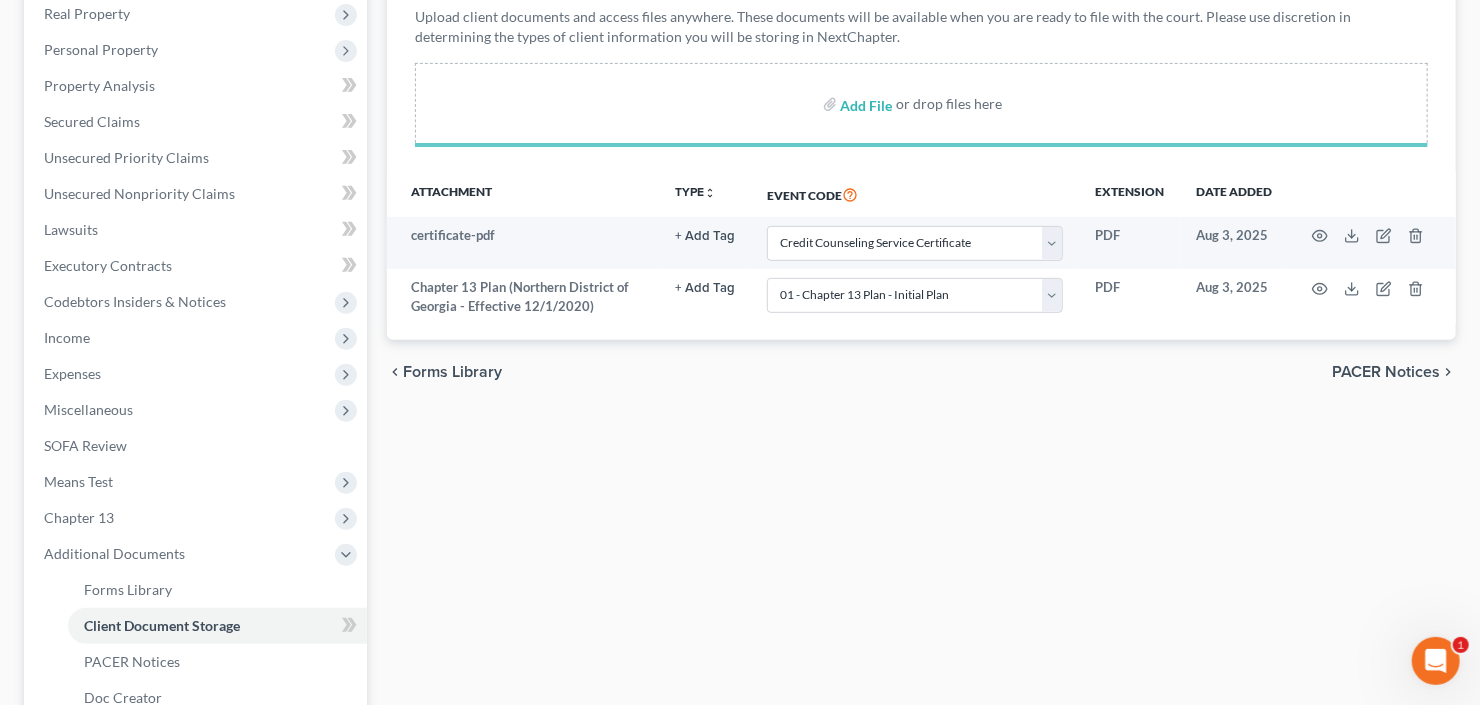 select on "5" 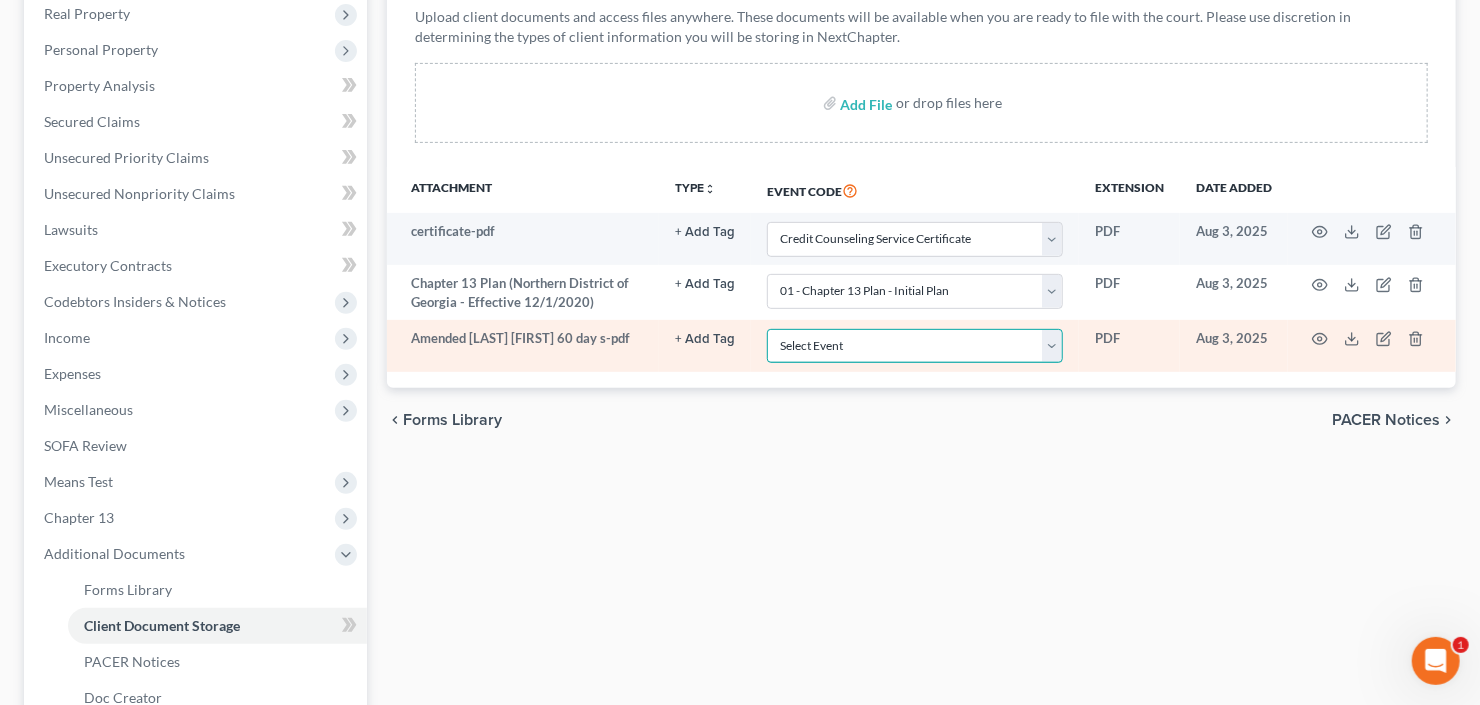 click on "Select Event 01 - Chapter 13 Plan - Initial Plan 02-Application to Pay Filing Fee in Installments Application for Waiver of Chapter 7 Filing Fee (103B) Certification of Financial Management Course for Debtor Corporate Ownership Statement Credit Counseling Service Certificate Exhibits Federal Tax Return Operating Report P-Amended List of Creditors (FEE) P-Amendment to Schedules D, E, F and/or E/F (FEE) P-Amendment to Voluntary Petition P-Attorney Disclosure Statement P-Chapter 11 Statement of Monthly Income (Form 122B) P-Chapter 13 Monthly Income Statement/Calculation of Disposable Income Document(s) - (122C-1/122C-2) P-Chapter 7 Statement of Monthly Income/Means Test Document(s) - (Forms 122A-1, 122A-1Supp, 122A-2) P-Corporate Resolution P-Declaration of Debtor P-Equity Security Holders P-Initial Statement About an Eviction Judgment Against You--Form 101A P-Schedule A/B P-Schedule C P-Schedule D P-Schedule E/F P-Schedule G P-Schedule H P-Schedule I P-Schedule J P-Statement of Financial Affairs Payment Advices" at bounding box center (915, 346) 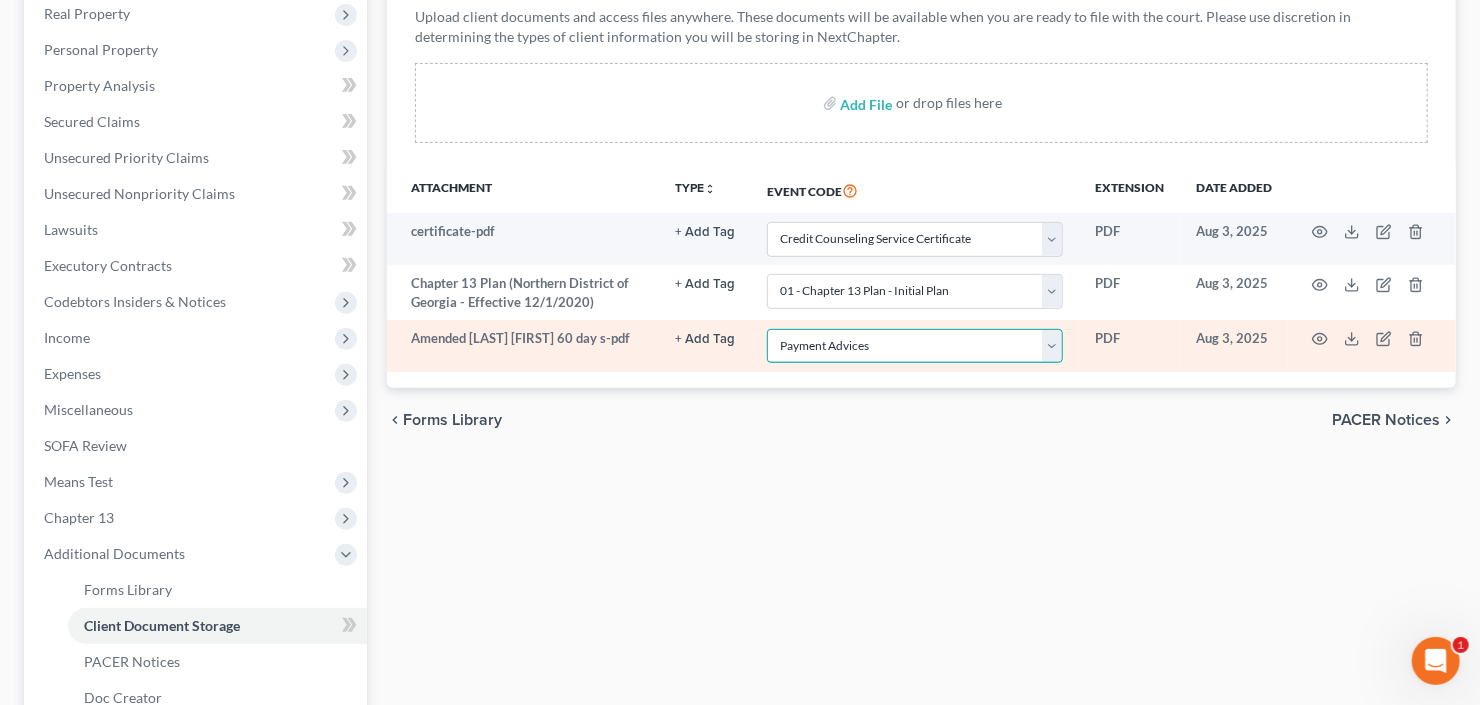 click on "Select Event 01 - Chapter 13 Plan - Initial Plan 02-Application to Pay Filing Fee in Installments Application for Waiver of Chapter 7 Filing Fee (103B) Certification of Financial Management Course for Debtor Corporate Ownership Statement Credit Counseling Service Certificate Exhibits Federal Tax Return Operating Report P-Amended List of Creditors (FEE) P-Amendment to Schedules D, E, F and/or E/F (FEE) P-Amendment to Voluntary Petition P-Attorney Disclosure Statement P-Chapter 11 Statement of Monthly Income (Form 122B) P-Chapter 13 Monthly Income Statement/Calculation of Disposable Income Document(s) - (122C-1/122C-2) P-Chapter 7 Statement of Monthly Income/Means Test Document(s) - (Forms 122A-1, 122A-1Supp, 122A-2) P-Corporate Resolution P-Declaration of Debtor P-Equity Security Holders P-Initial Statement About an Eviction Judgment Against You--Form 101A P-Schedule A/B P-Schedule C P-Schedule D P-Schedule E/F P-Schedule G P-Schedule H P-Schedule I P-Schedule J P-Statement of Financial Affairs Payment Advices" at bounding box center [915, 346] 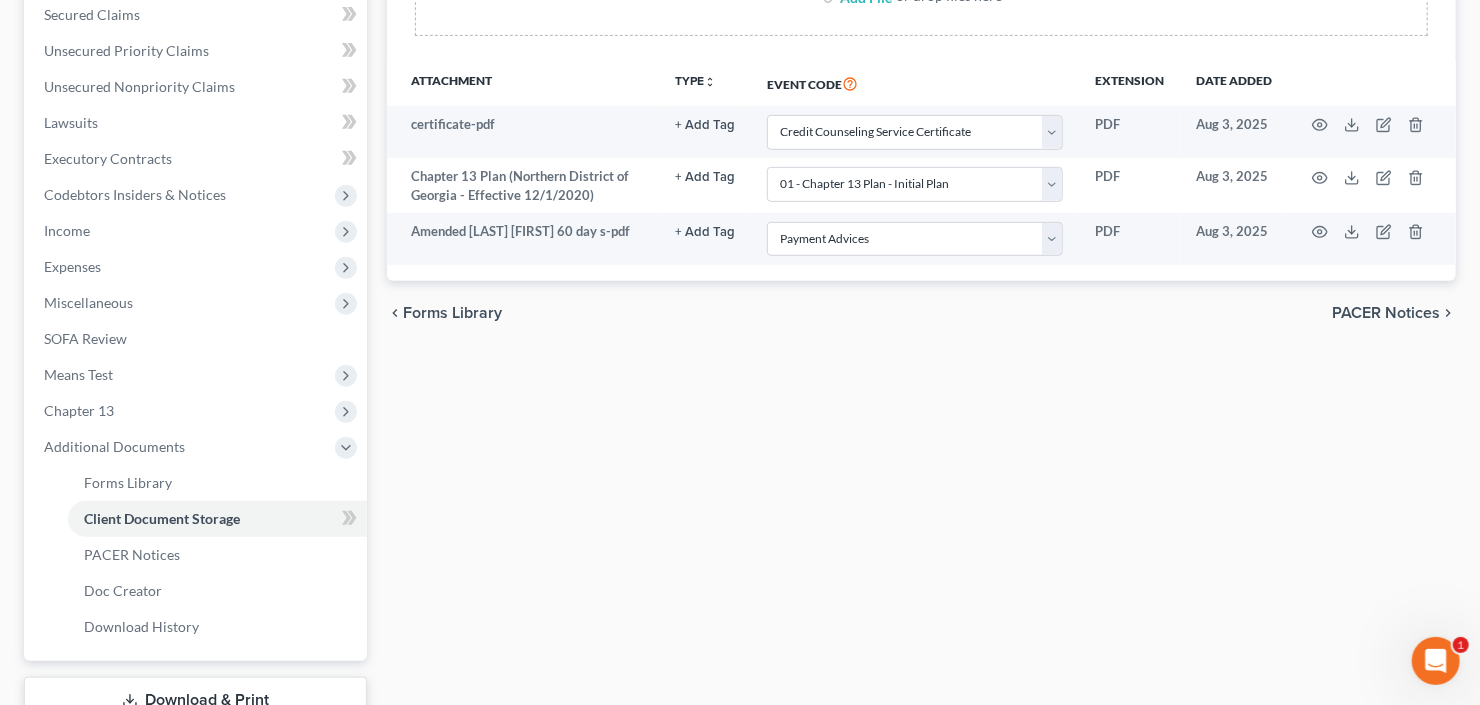 scroll, scrollTop: 570, scrollLeft: 0, axis: vertical 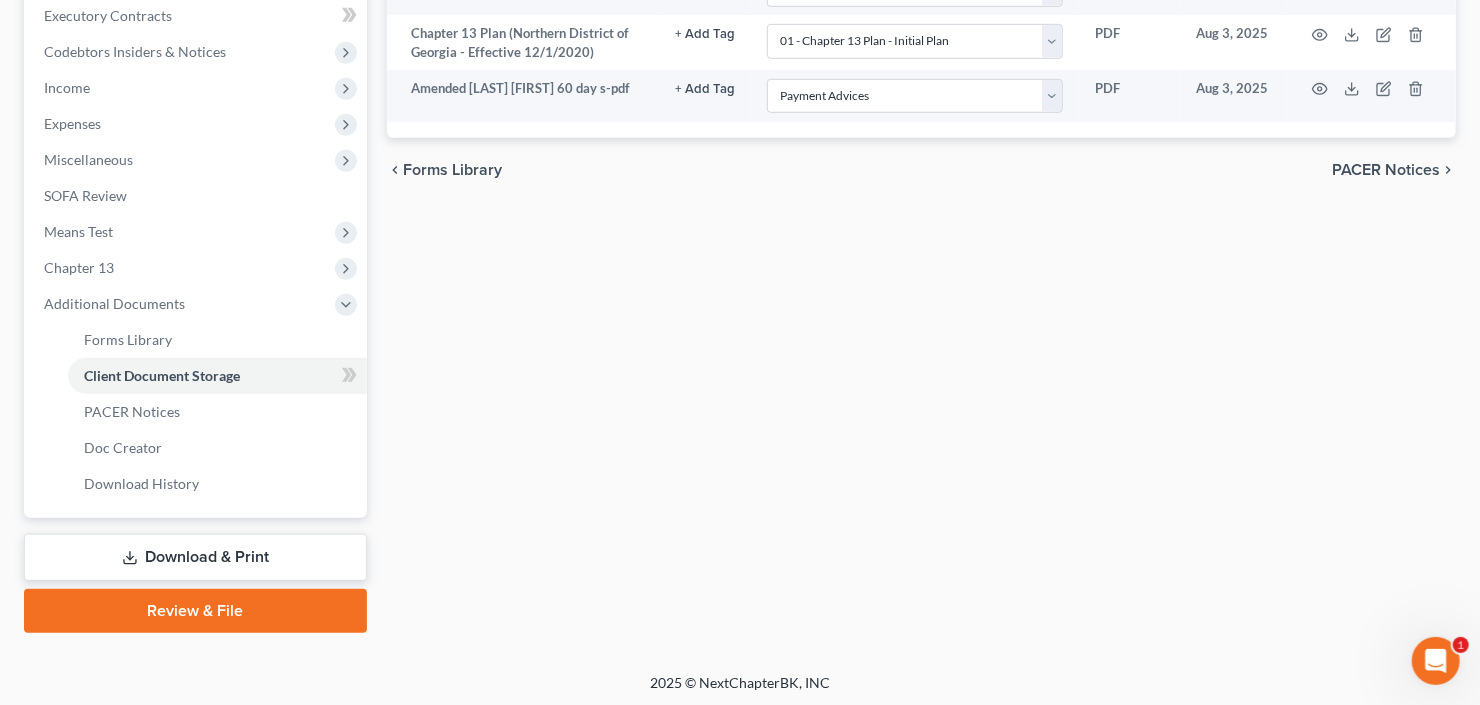 click on "Review & File" at bounding box center (195, 611) 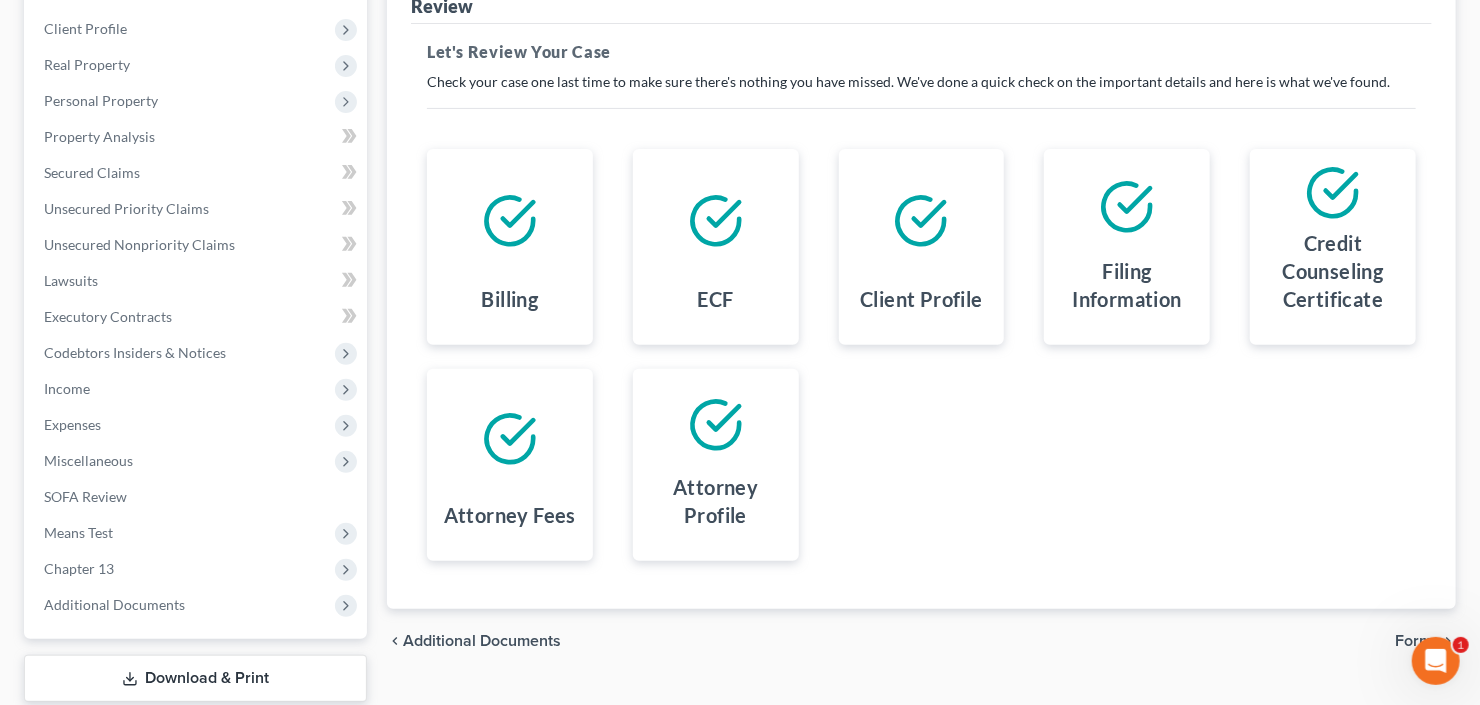 scroll, scrollTop: 0, scrollLeft: 0, axis: both 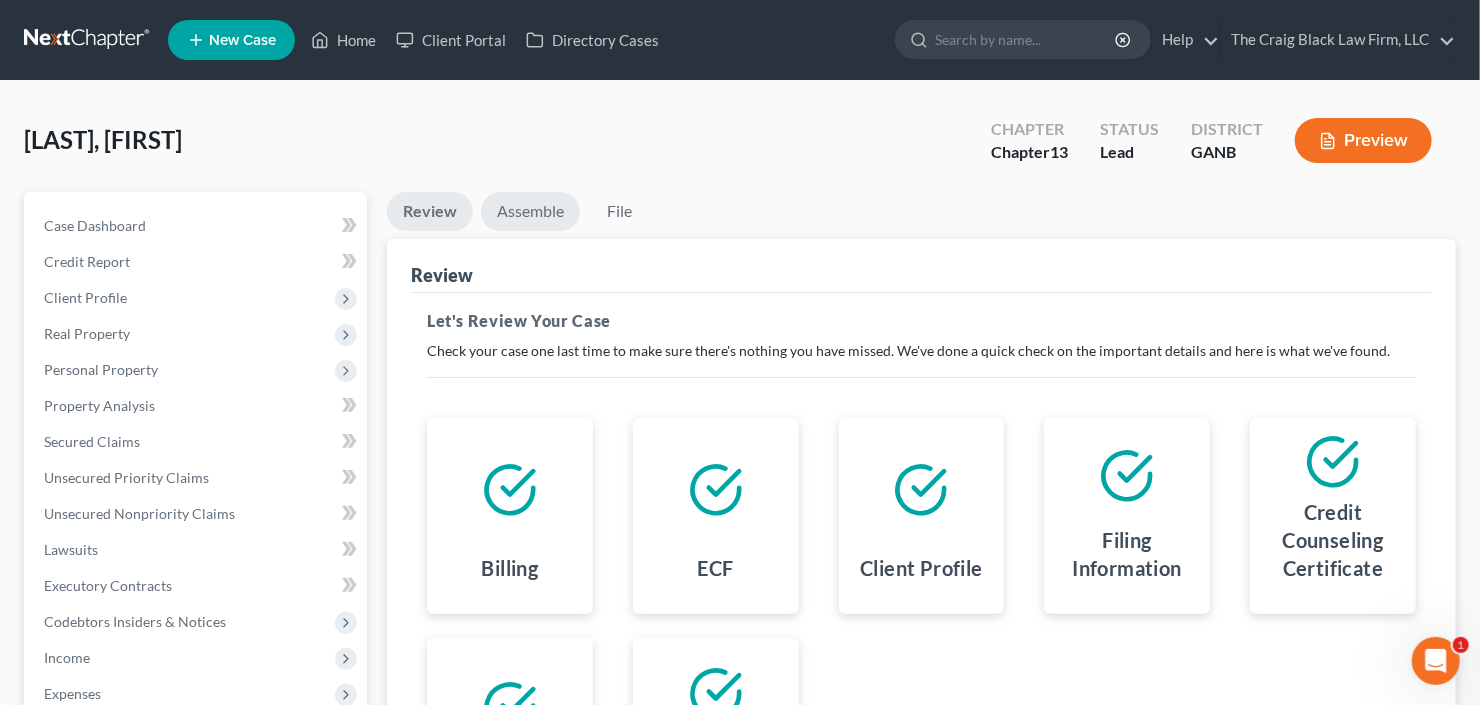 click on "Assemble" at bounding box center [530, 211] 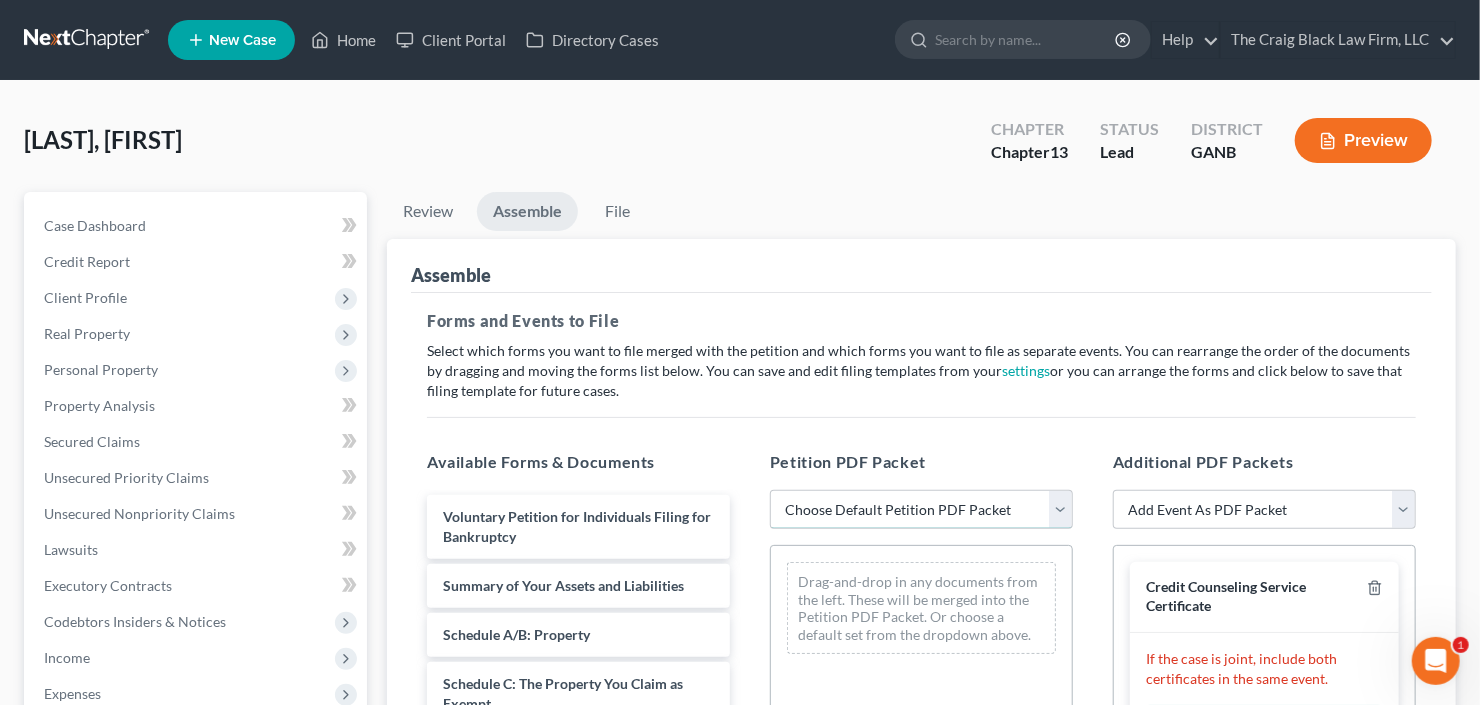 click on "Choose Default Petition PDF Packet Complete Bankruptcy Petition (all forms and schedules) Emergency Filing (Voluntary Petition and Creditor List Only)" at bounding box center [921, 510] 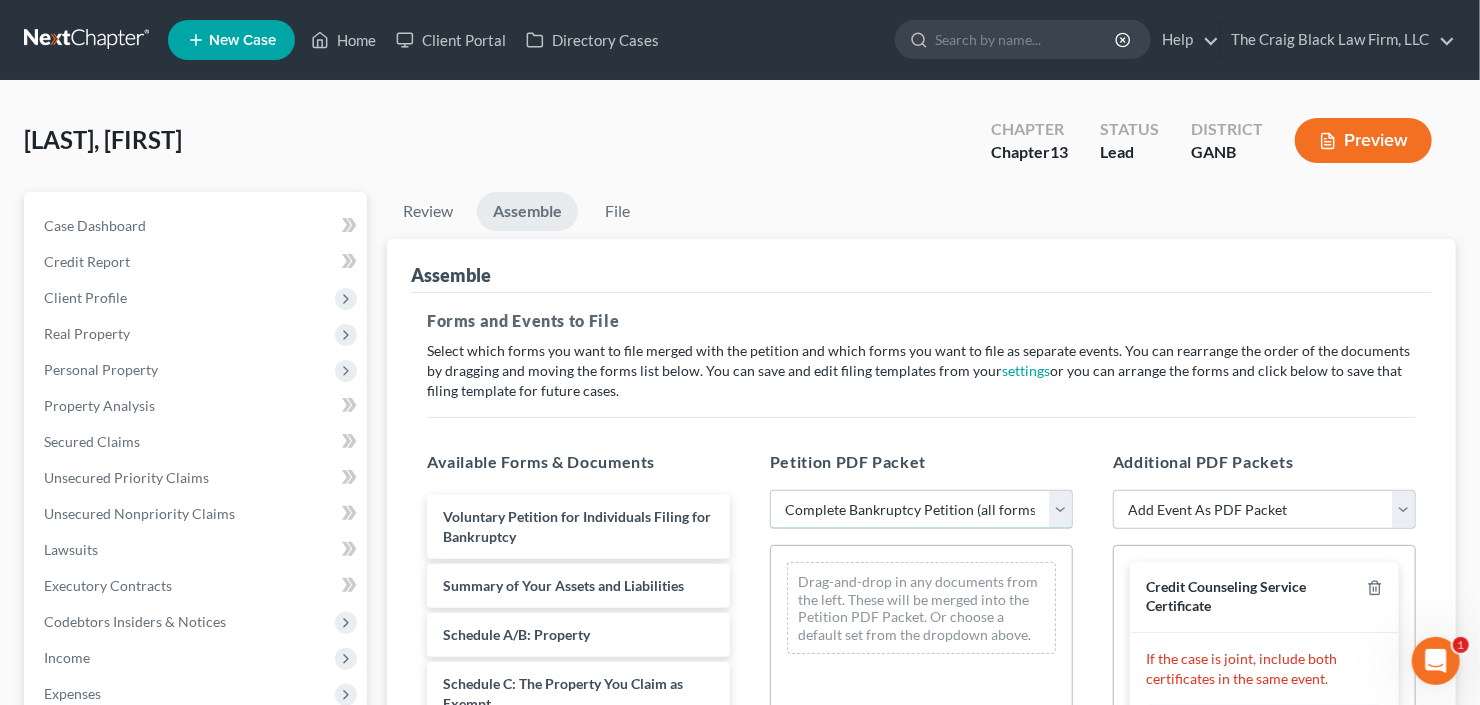 click on "Choose Default Petition PDF Packet Complete Bankruptcy Petition (all forms and schedules) Emergency Filing (Voluntary Petition and Creditor List Only)" at bounding box center (921, 510) 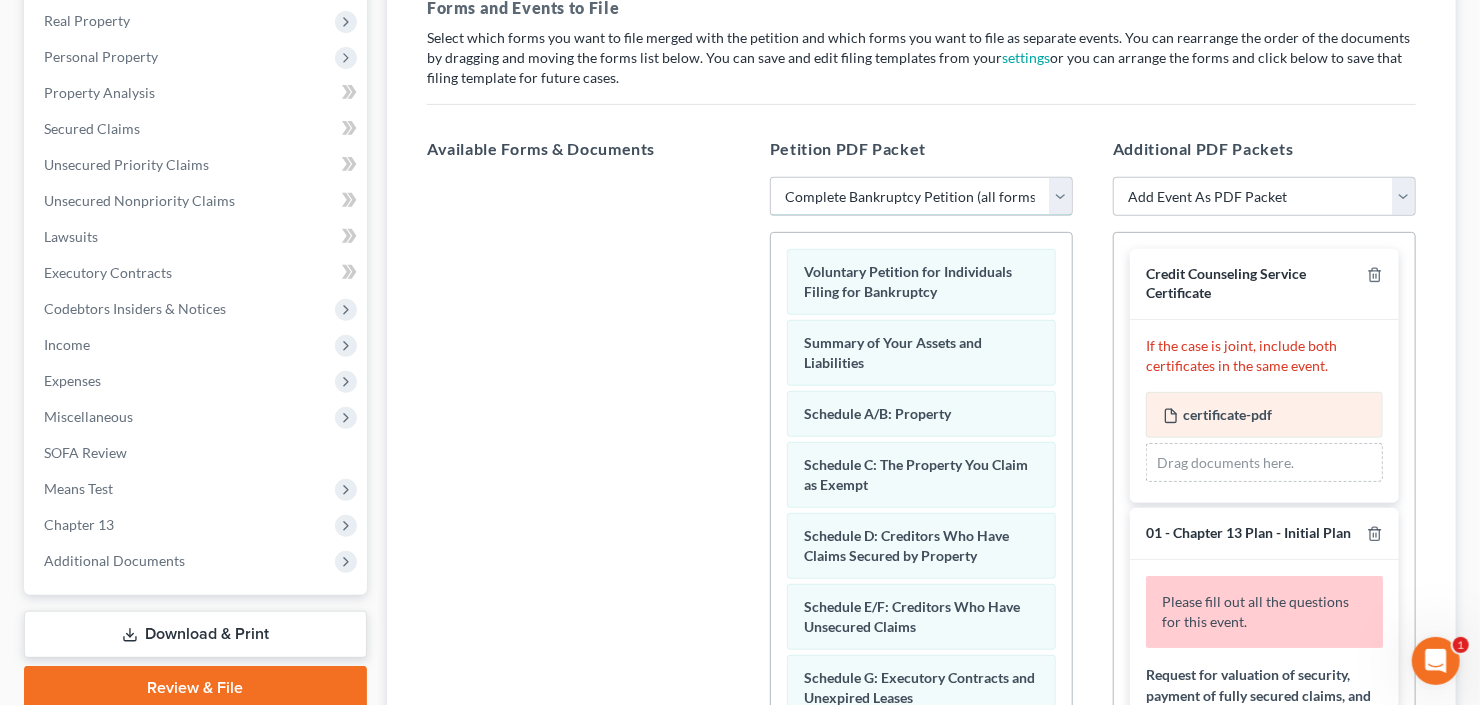 scroll, scrollTop: 320, scrollLeft: 0, axis: vertical 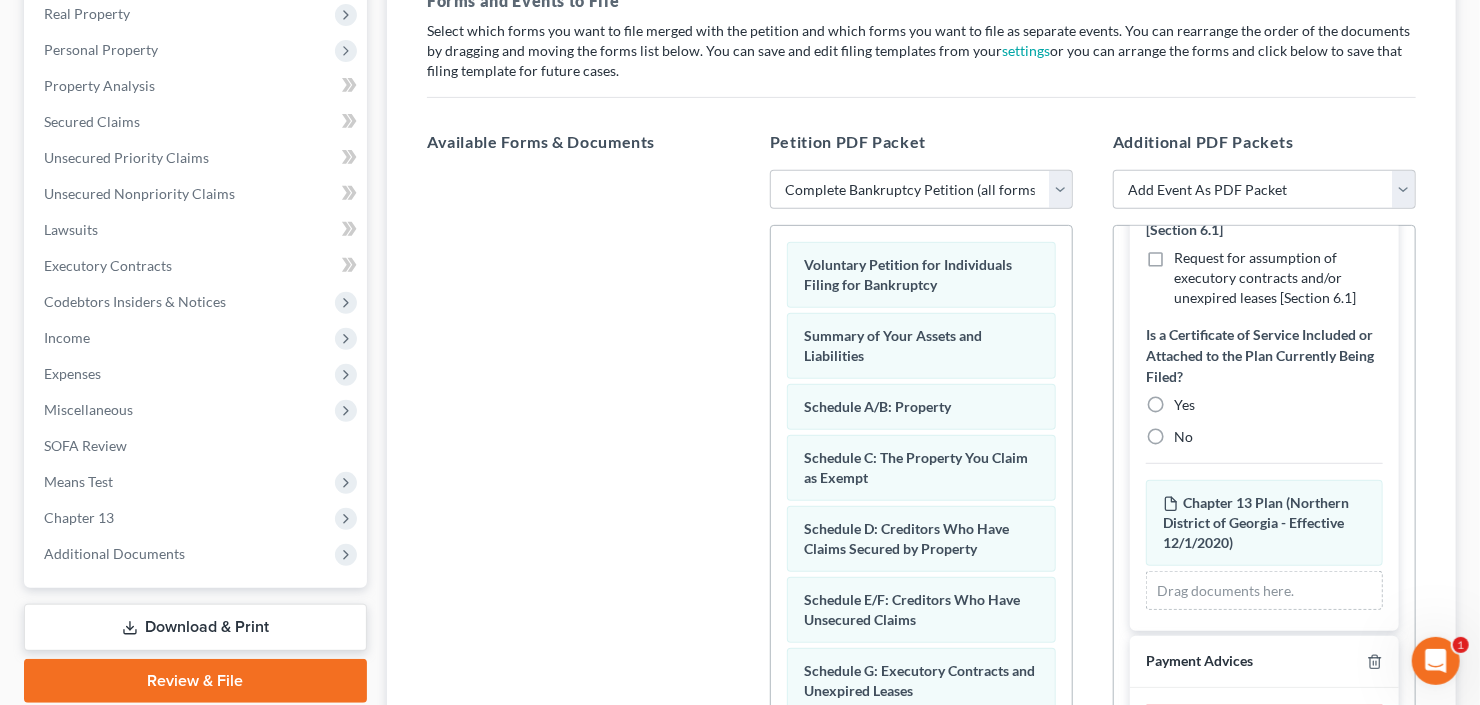 click on "No" at bounding box center [1264, 437] 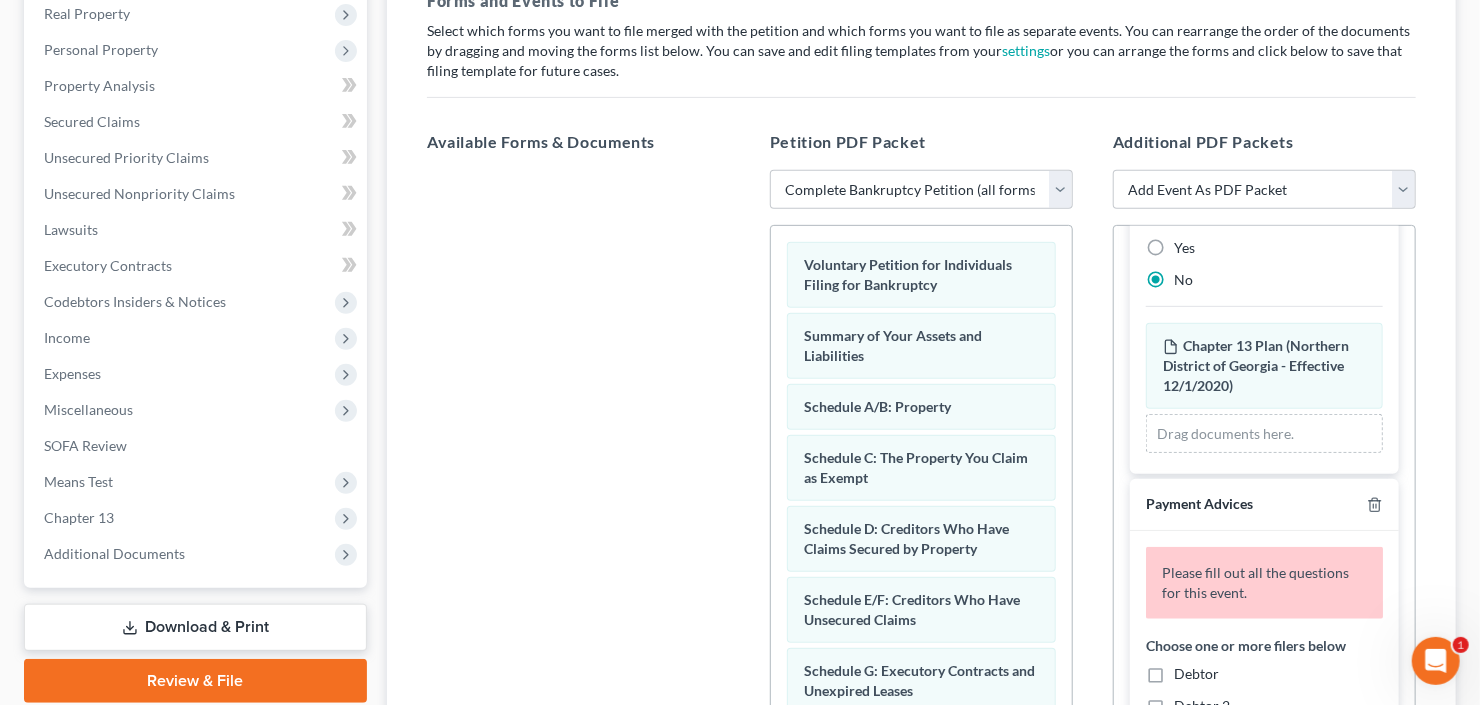 scroll, scrollTop: 1112, scrollLeft: 0, axis: vertical 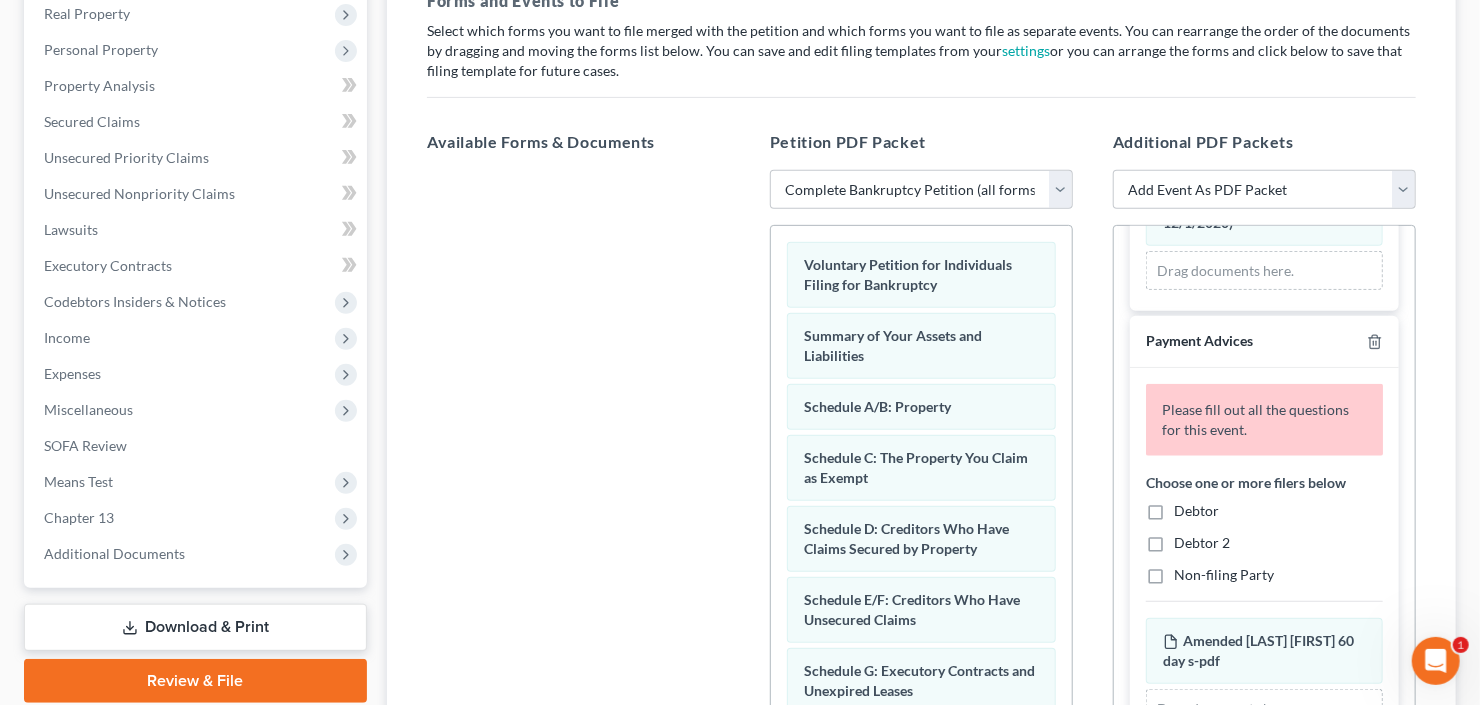 click on "Debtor" at bounding box center (1196, 510) 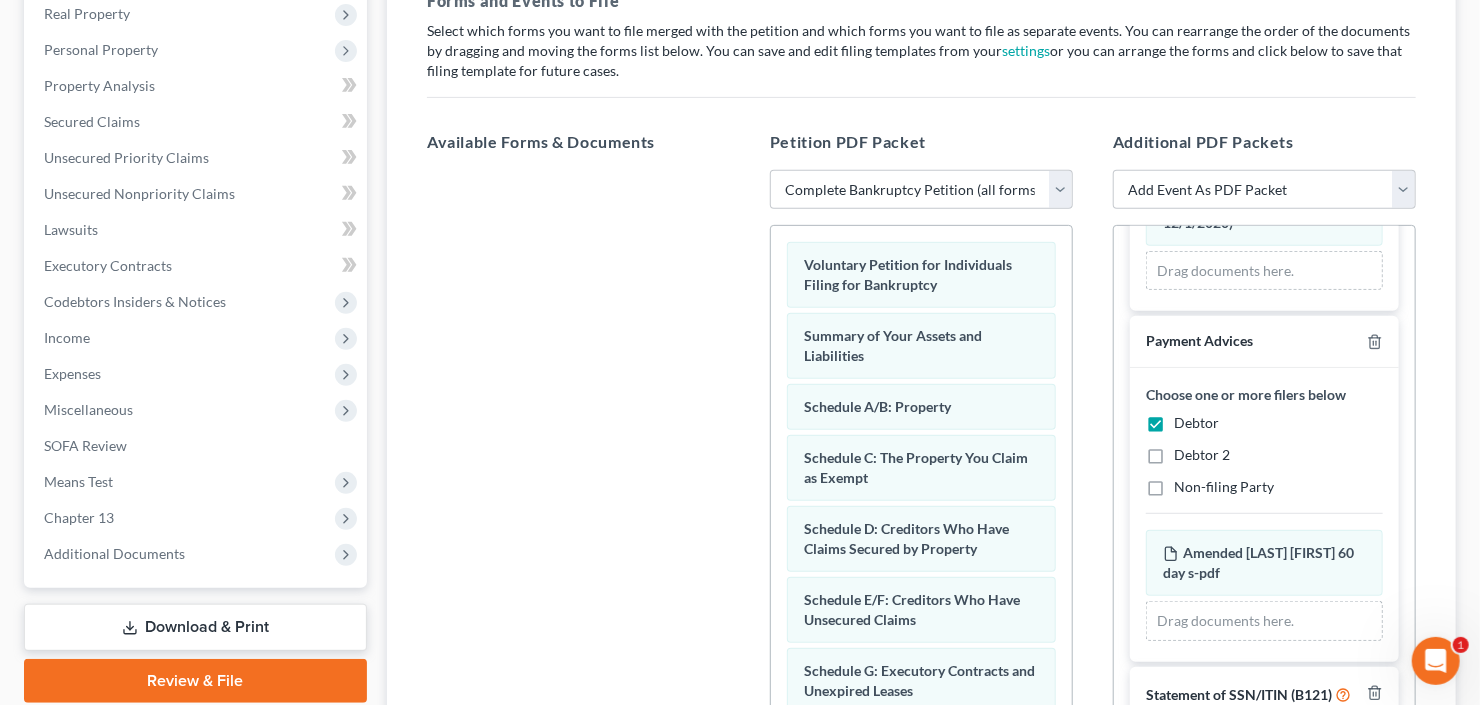 click on "Choose one or more filers below Debtor Debtor 2 Non-filing Party [NAME] [NUMBER] [MONTHS]-pdf Amended [NAME] [NUMBER] [MONTHS]-pdf Drag documents here." at bounding box center (1264, 515) 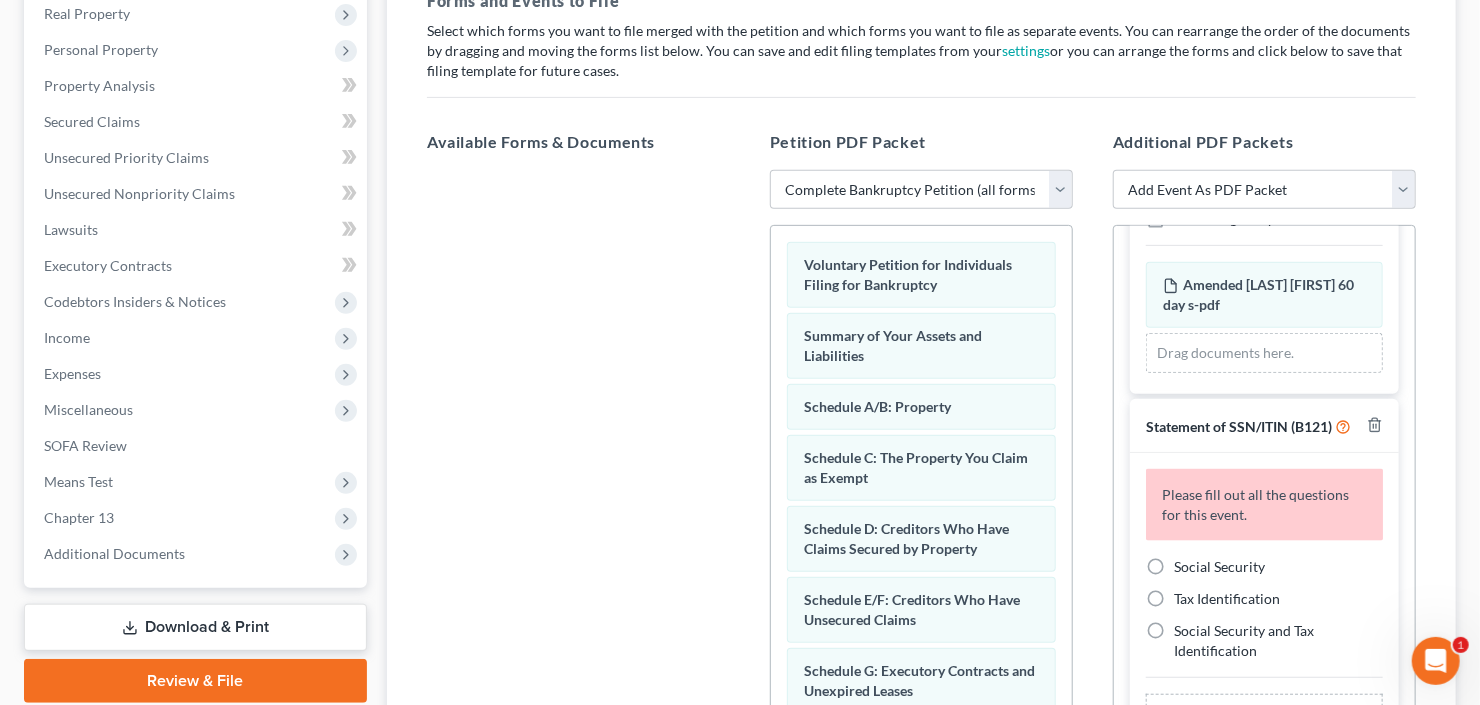 click on "Social Security" at bounding box center [1219, 567] 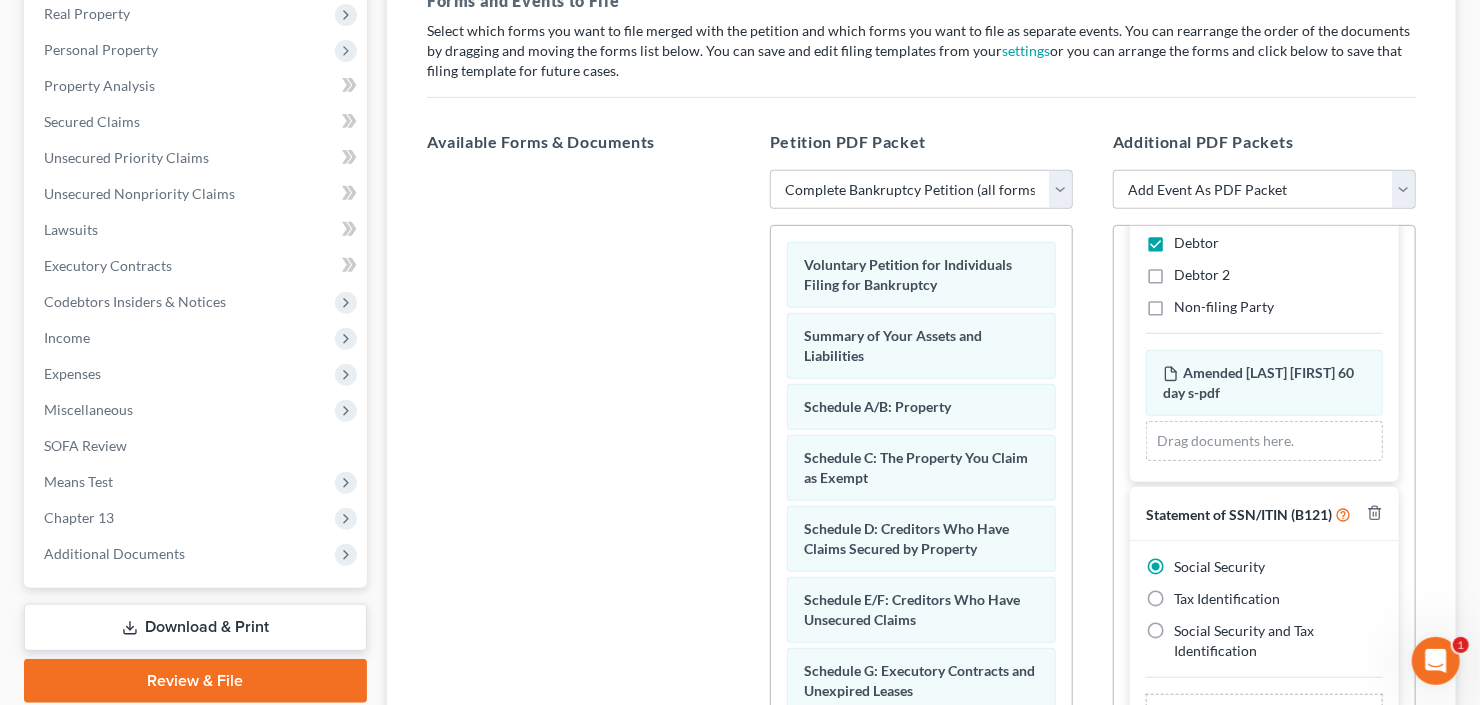 scroll, scrollTop: 1323, scrollLeft: 0, axis: vertical 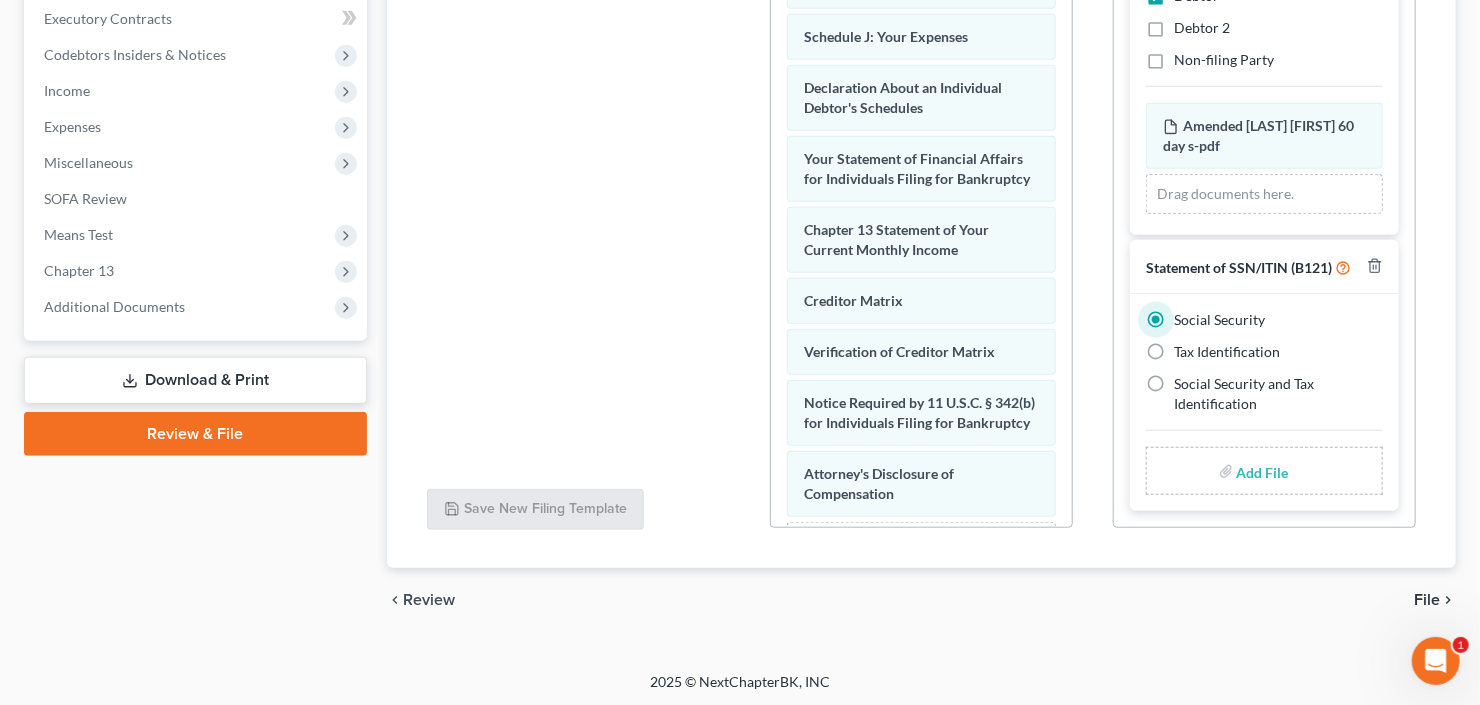 click at bounding box center (1261, 471) 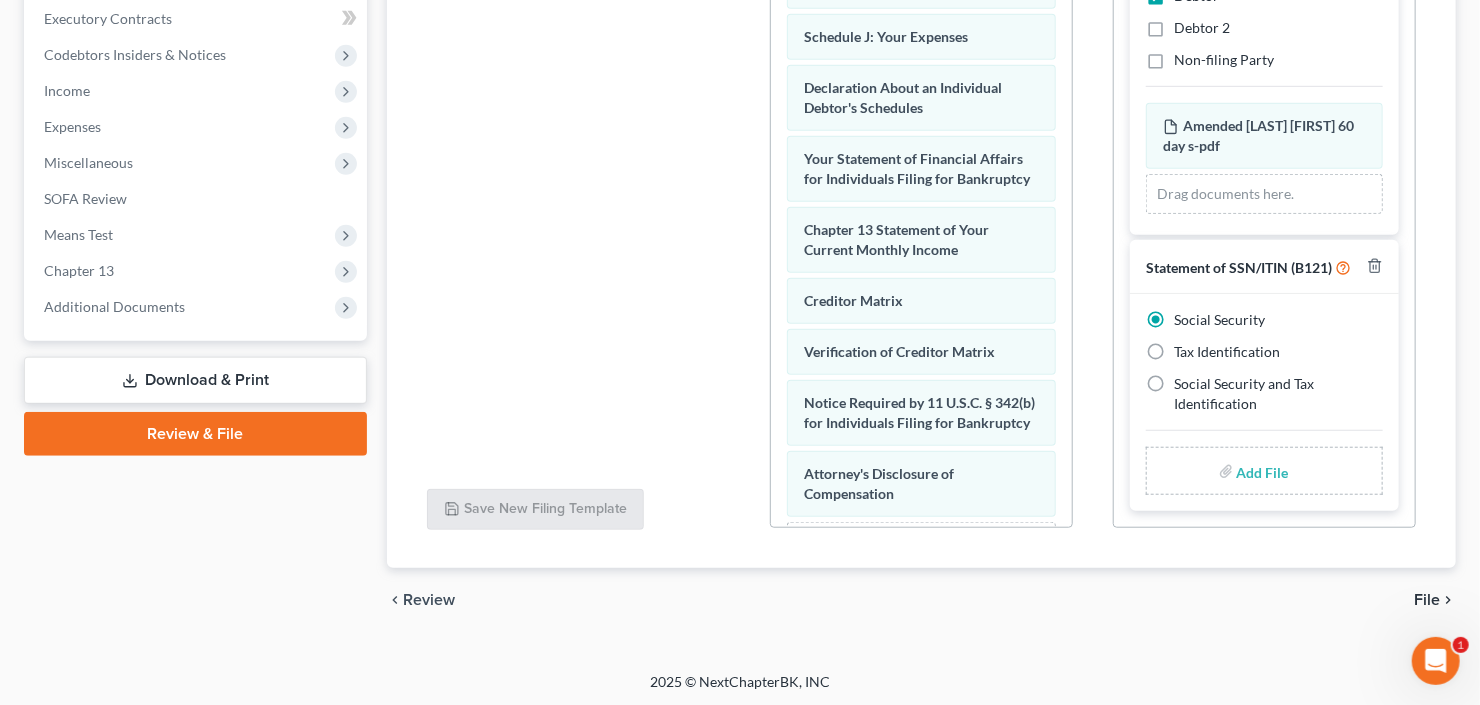 type on "C:\fakepath\[INITIAL] [LAST] [CODE].pdf" 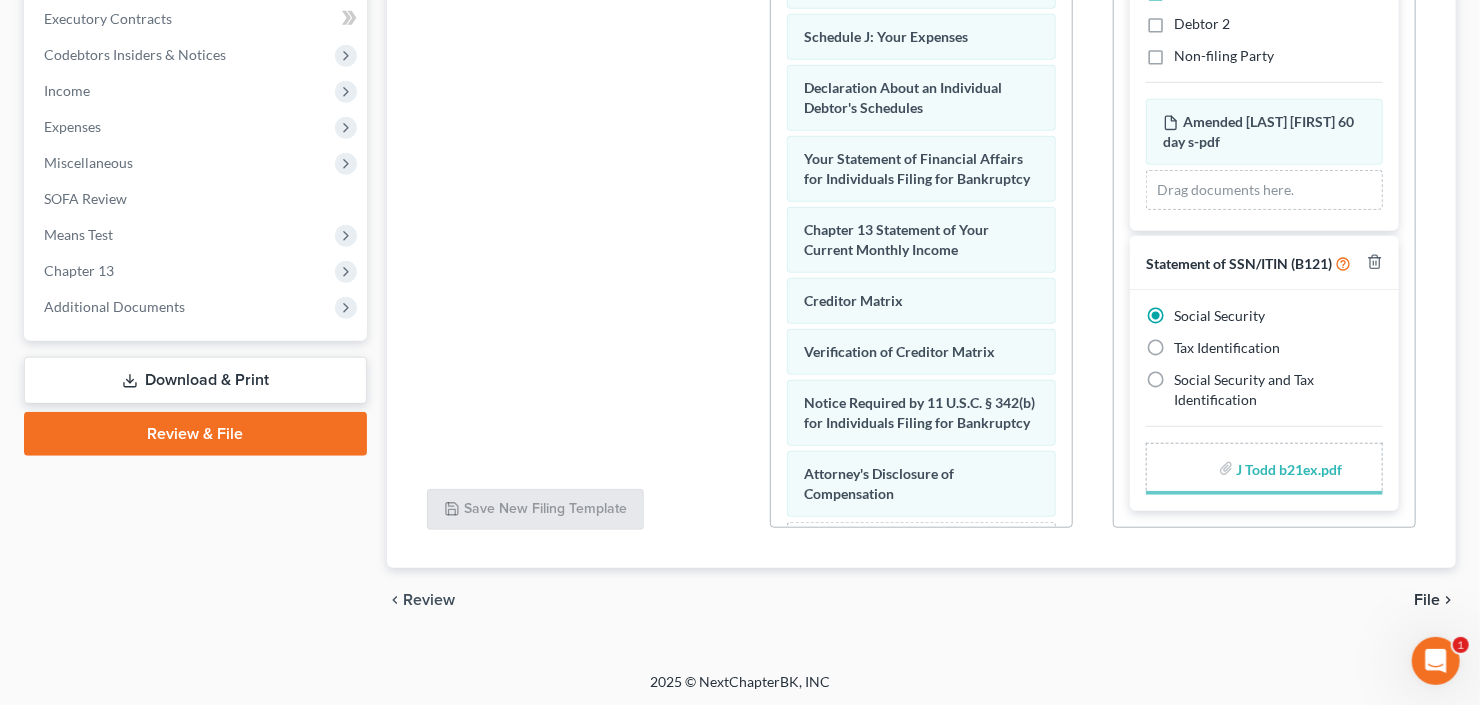 scroll, scrollTop: 1295, scrollLeft: 0, axis: vertical 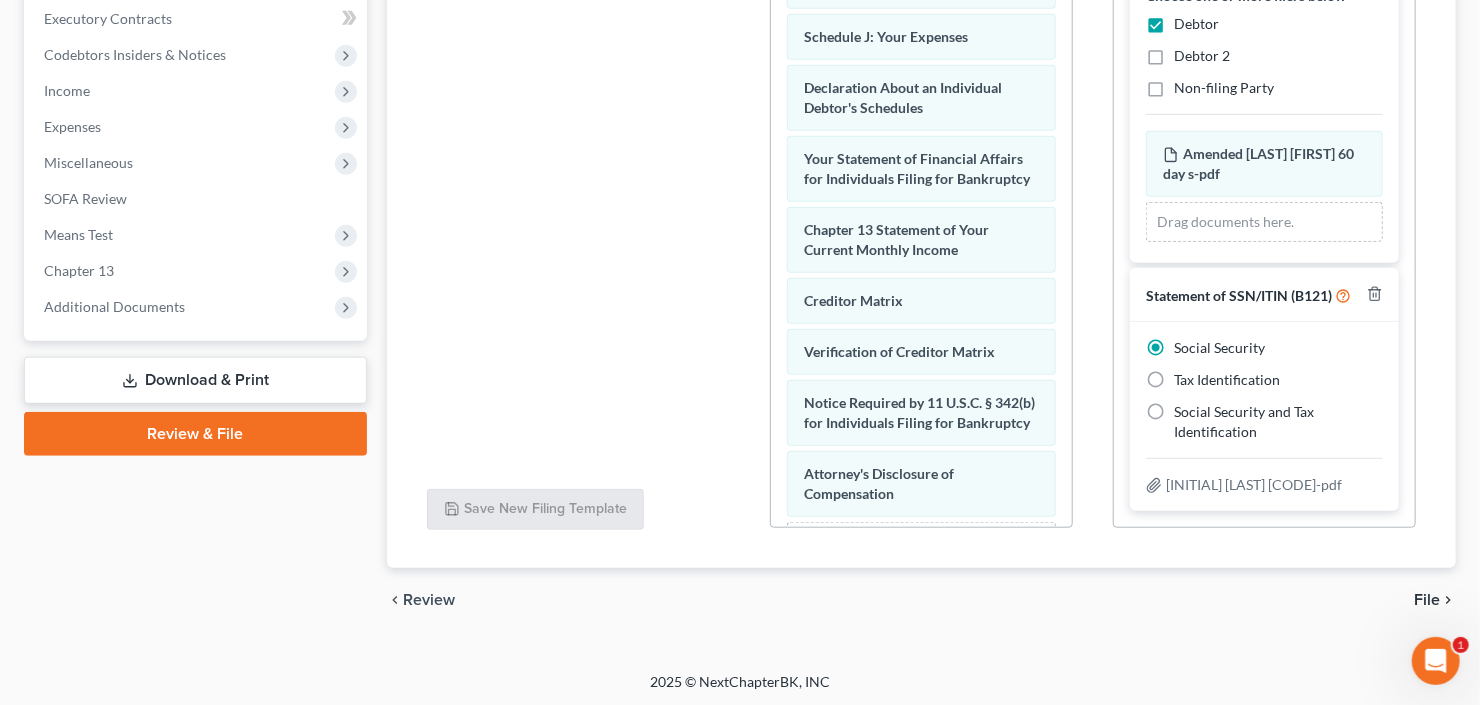 click on "File" at bounding box center [1427, 600] 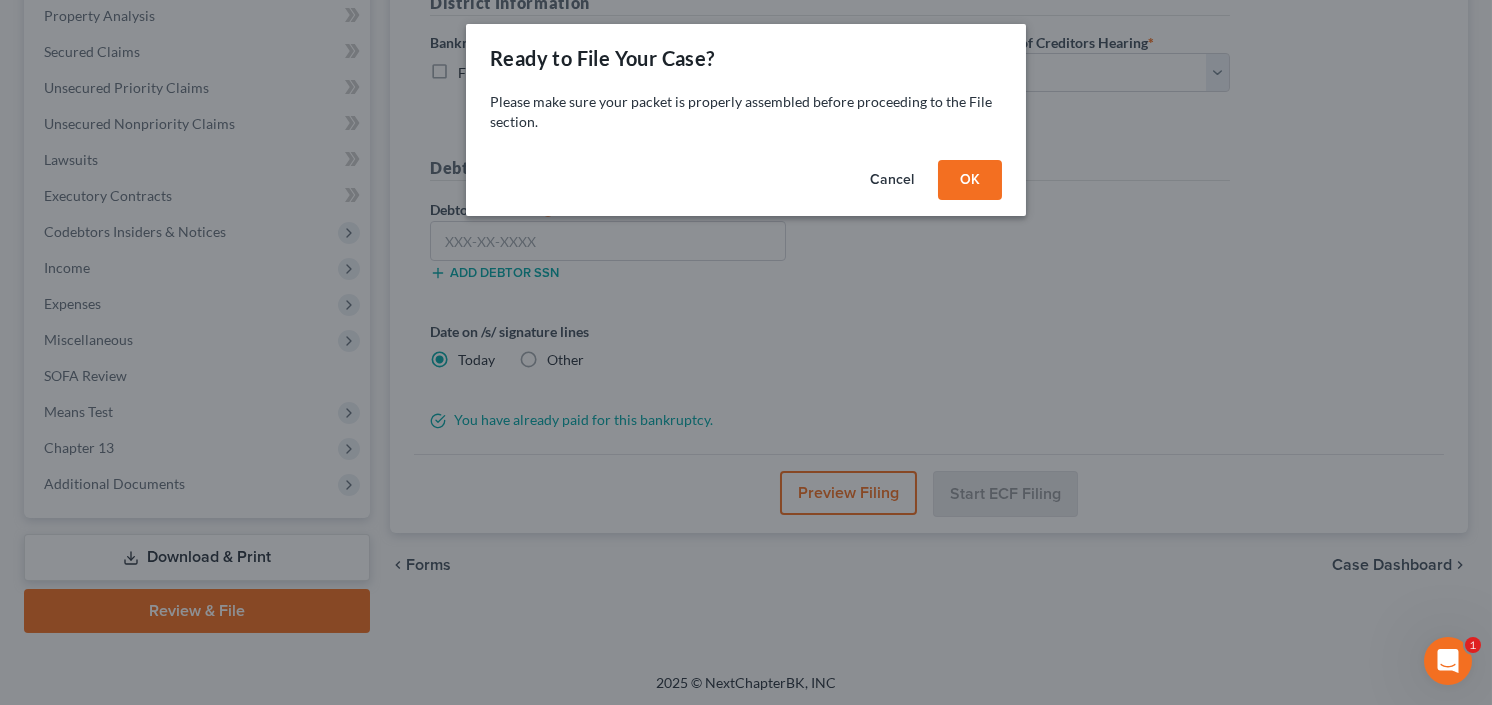 click on "OK" at bounding box center (970, 180) 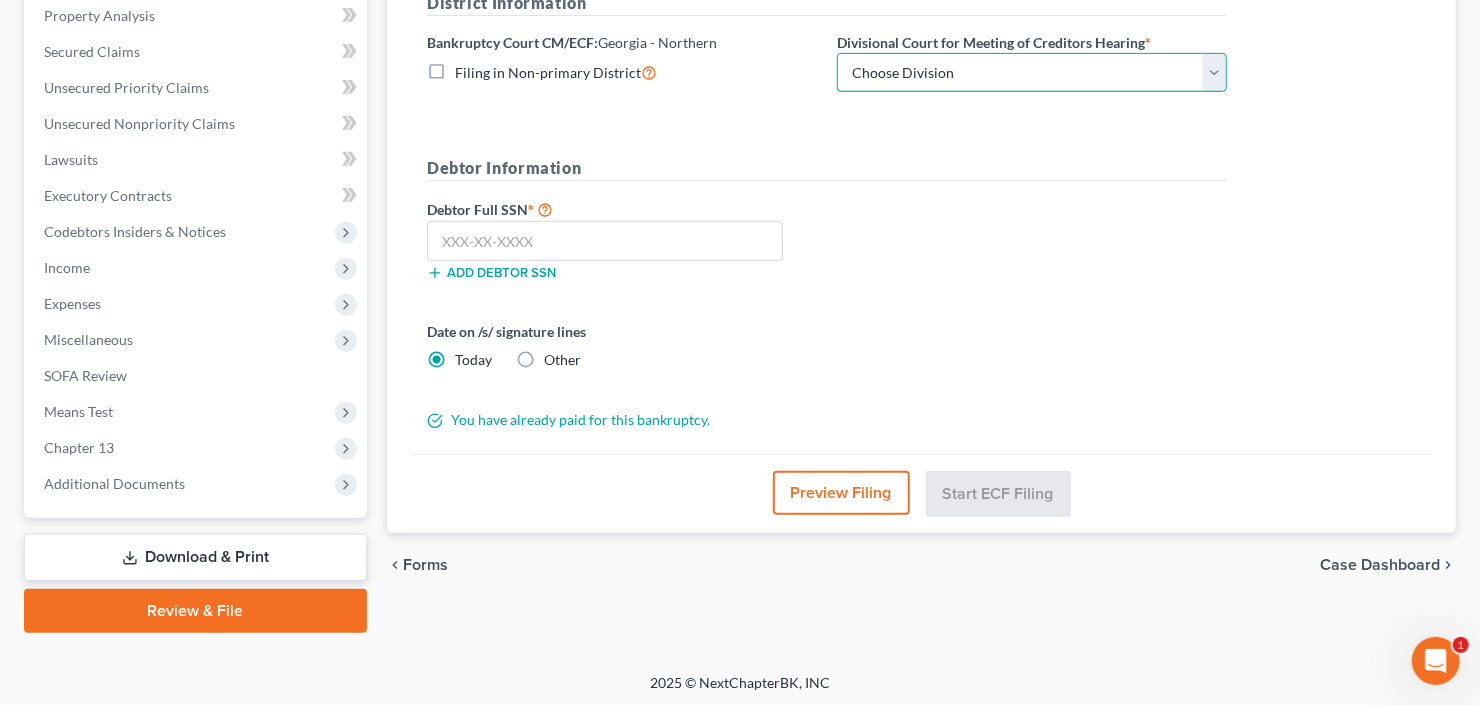 click on "Choose Division Atlanta Gainesville Newnan Rome" at bounding box center [1032, 73] 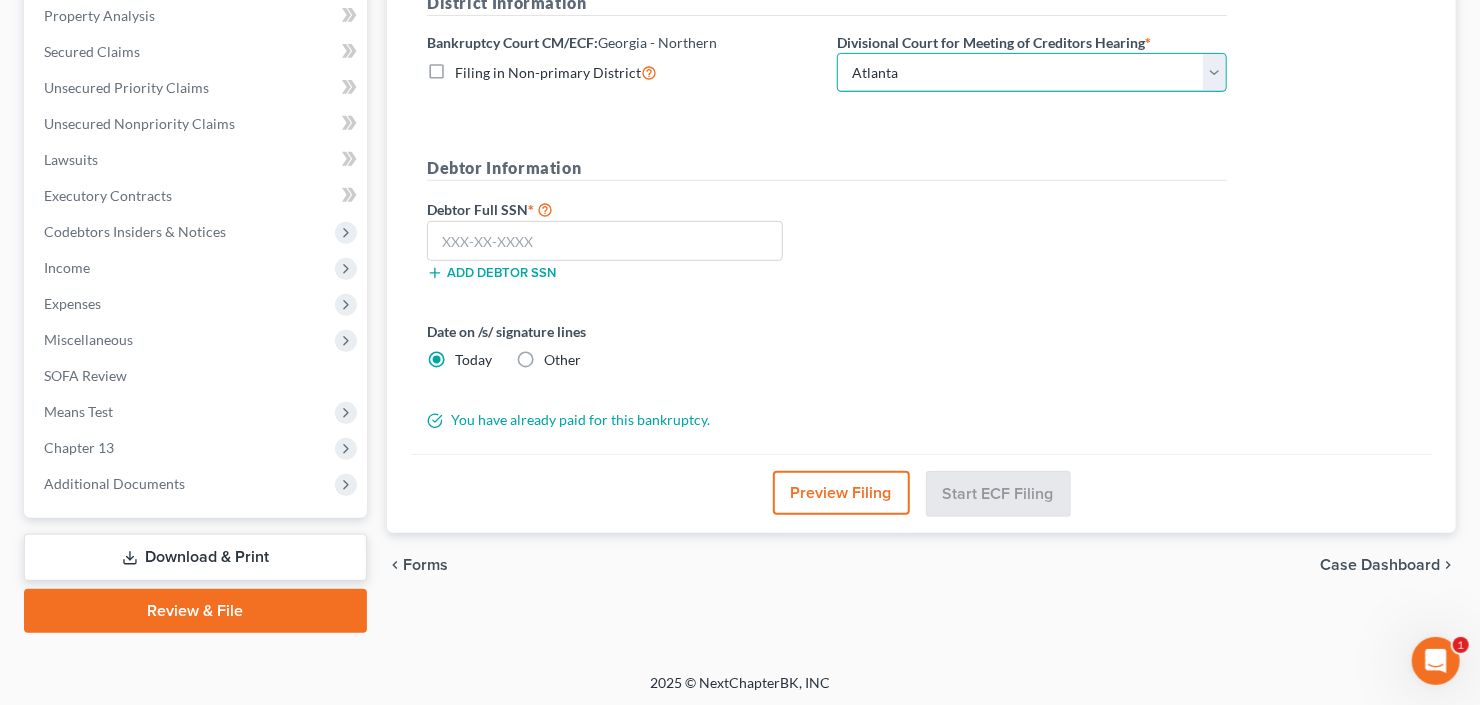 click on "Choose Division Atlanta Gainesville Newnan Rome" at bounding box center (1032, 73) 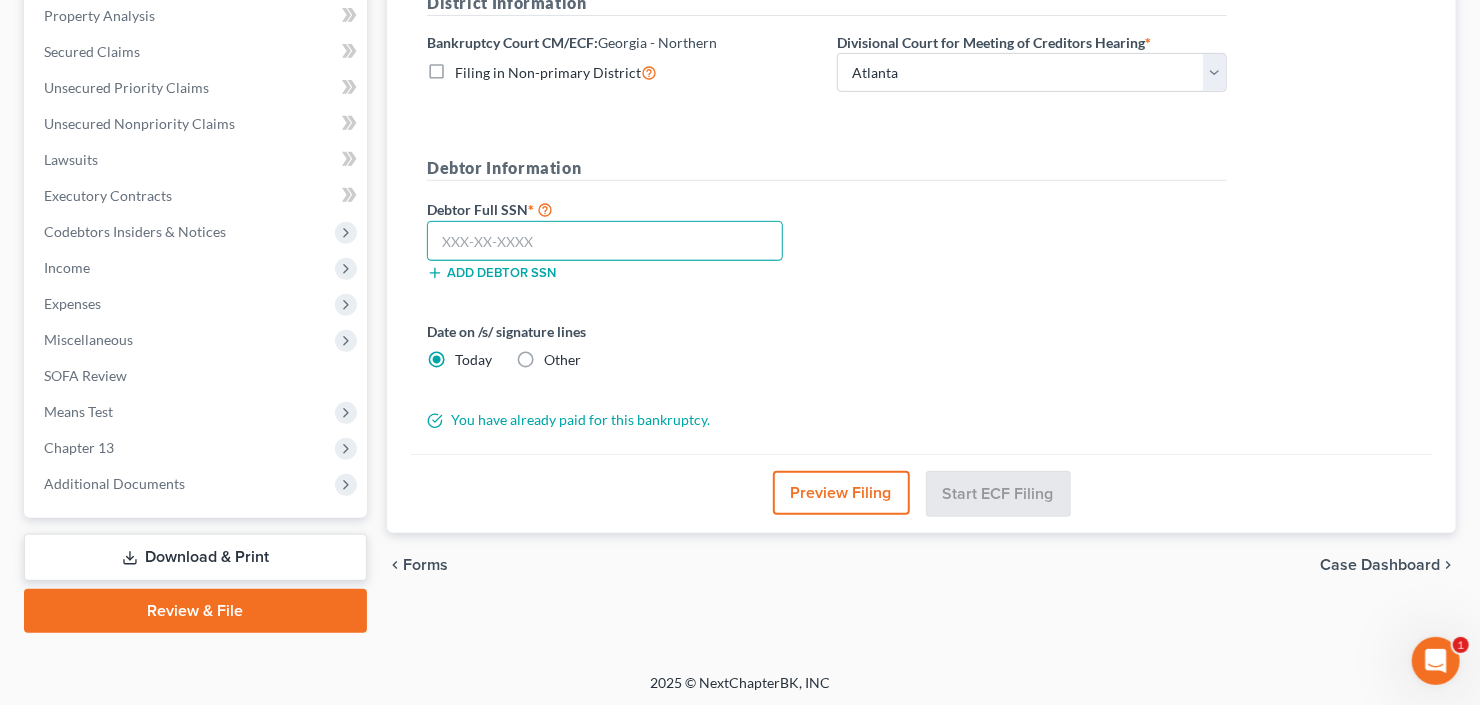 click at bounding box center (605, 241) 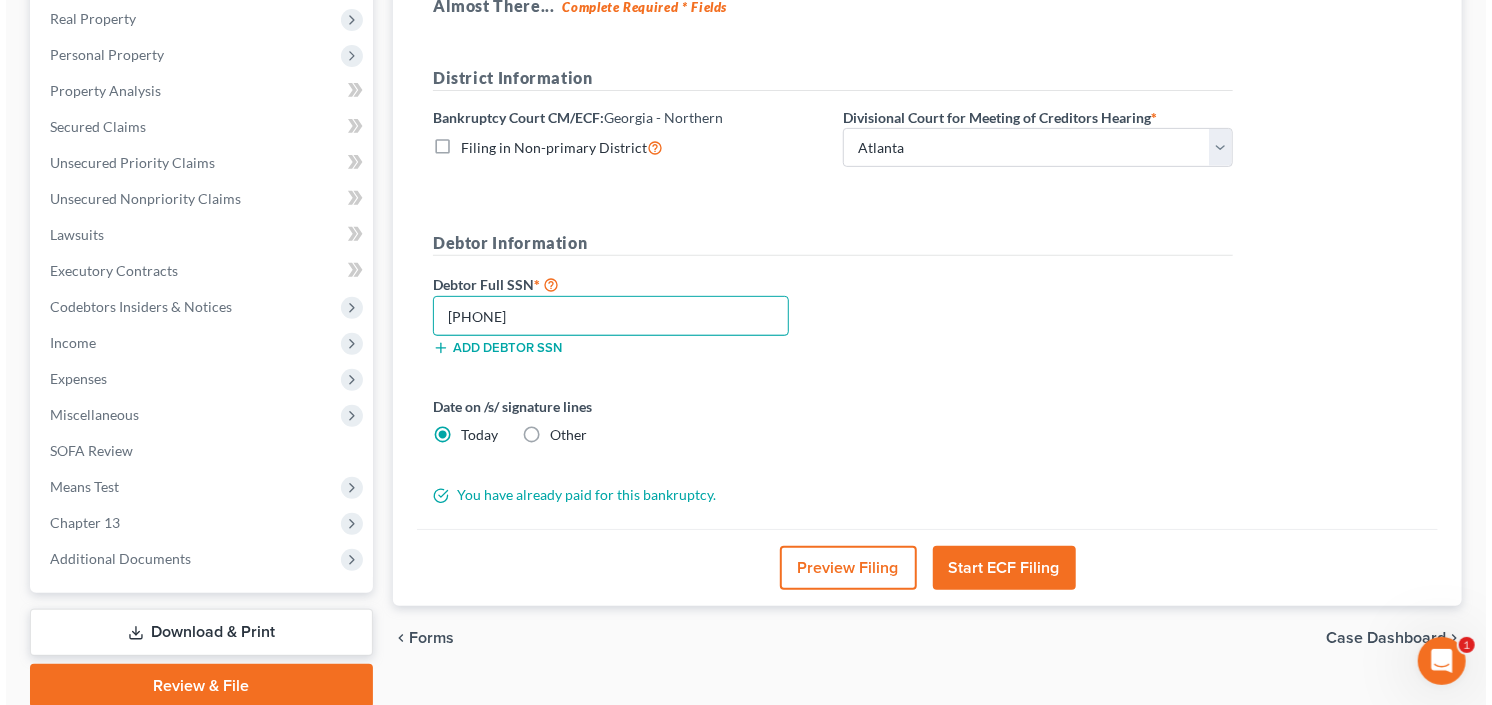 scroll, scrollTop: 320, scrollLeft: 0, axis: vertical 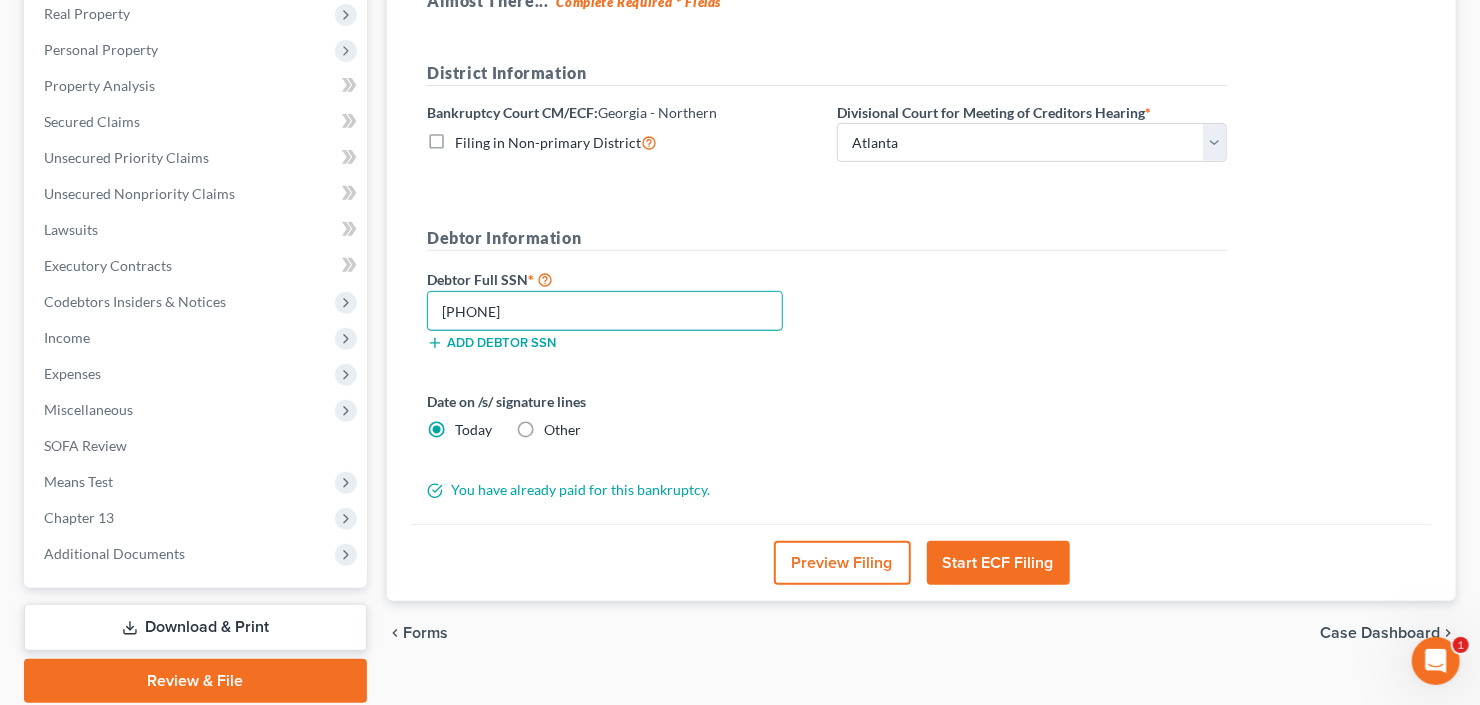 type on "[PHONE]" 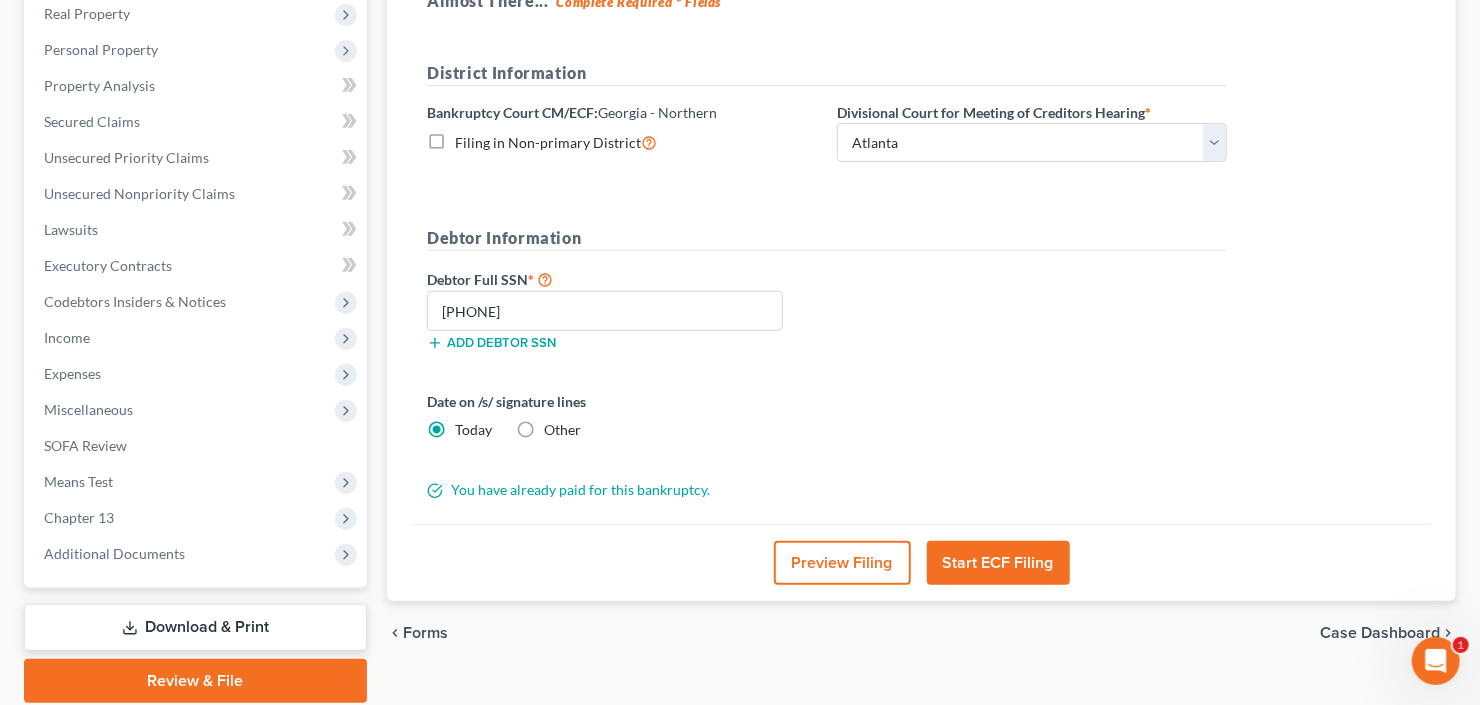 click on "Start ECF Filing" at bounding box center [998, 563] 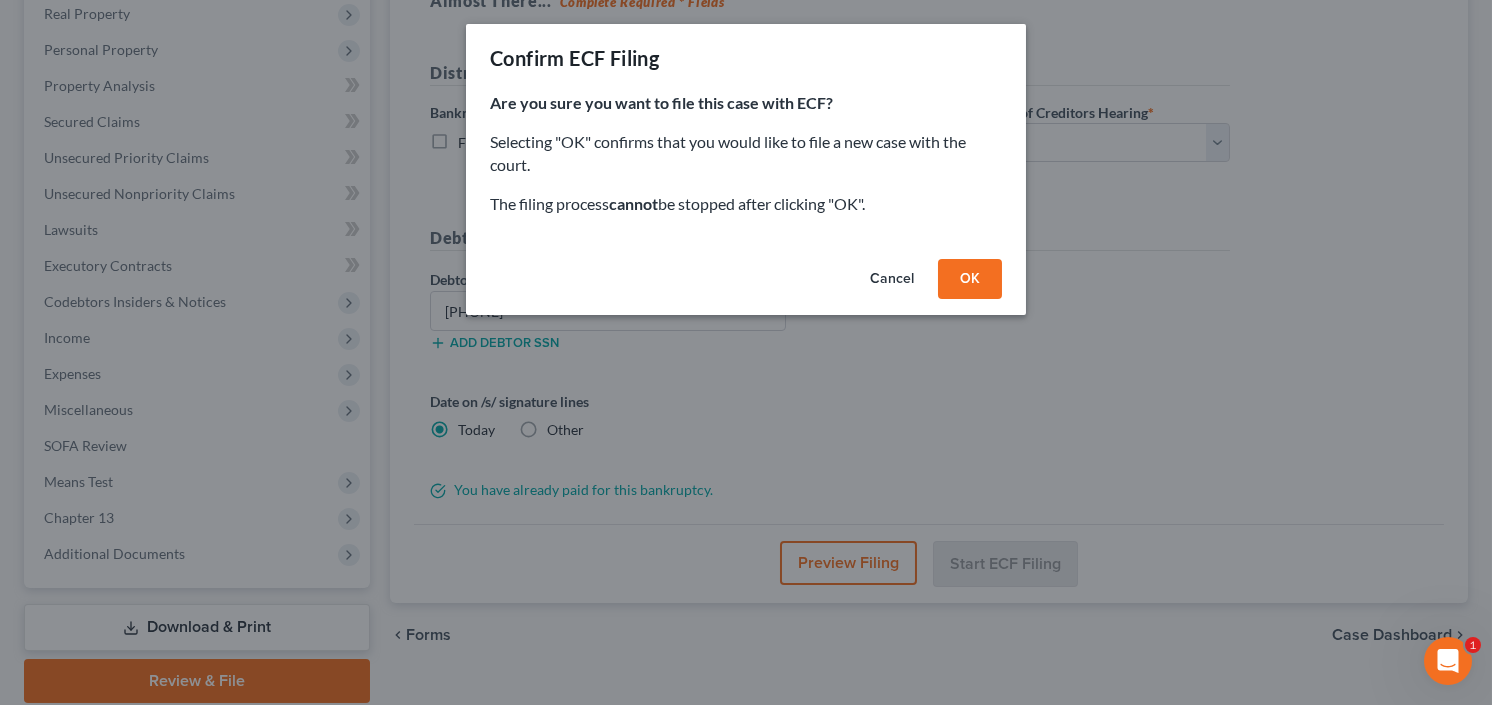 click on "OK" at bounding box center (970, 279) 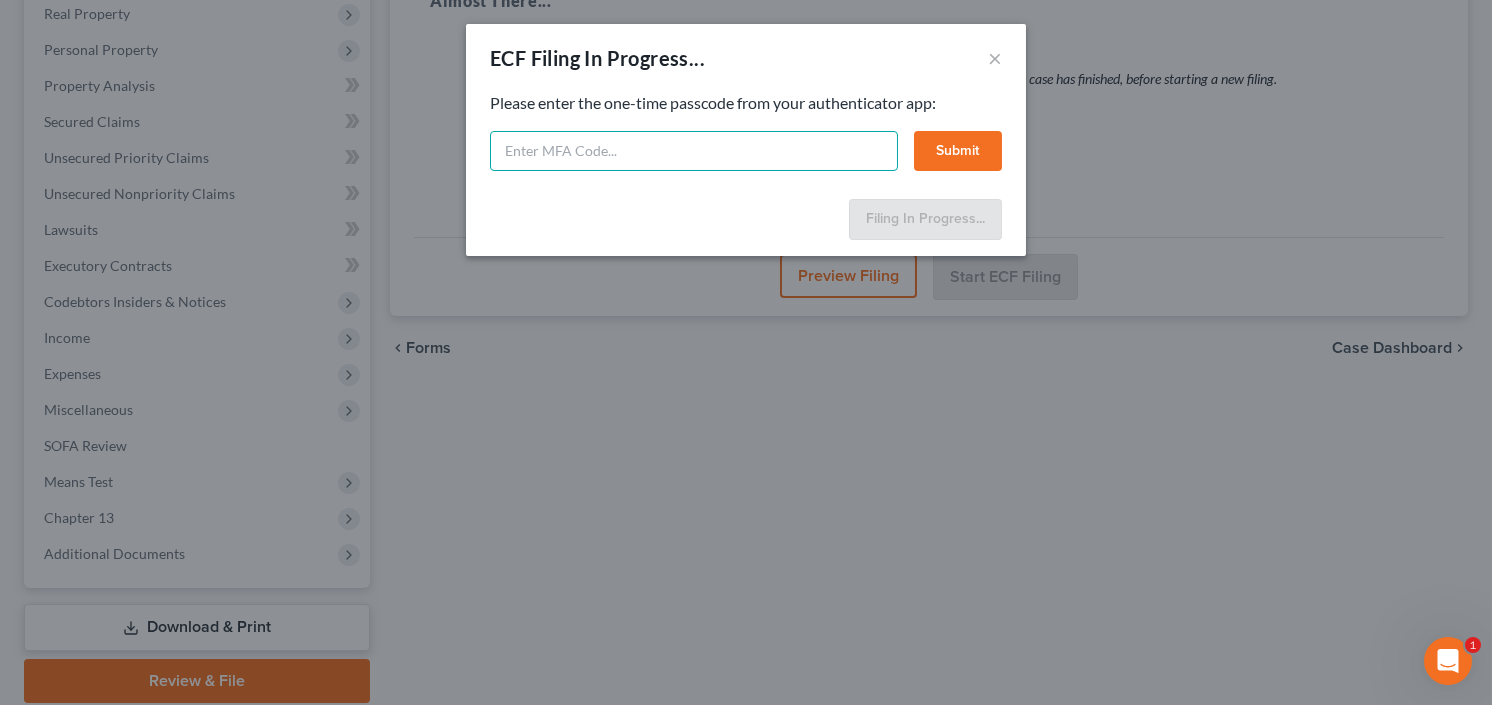 click at bounding box center (694, 151) 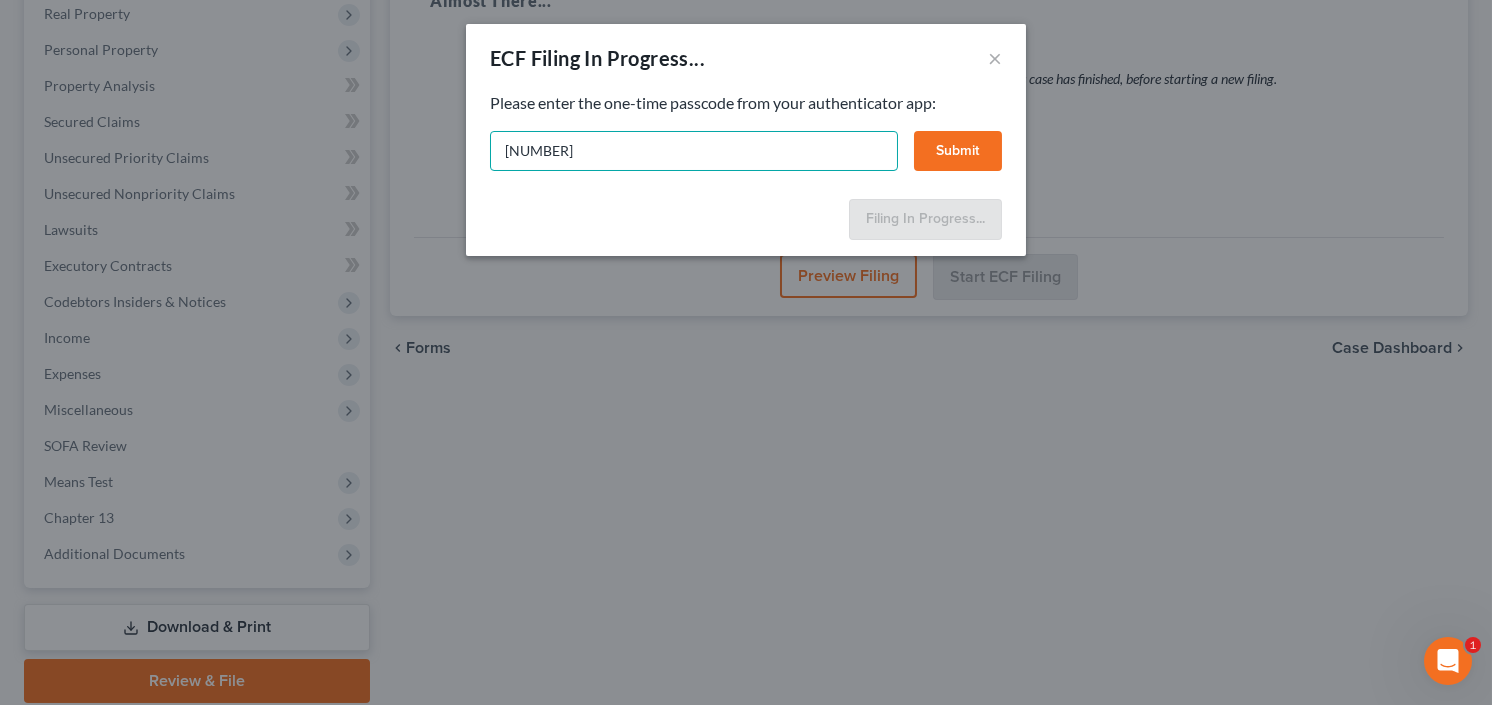type on "[NUMBER]" 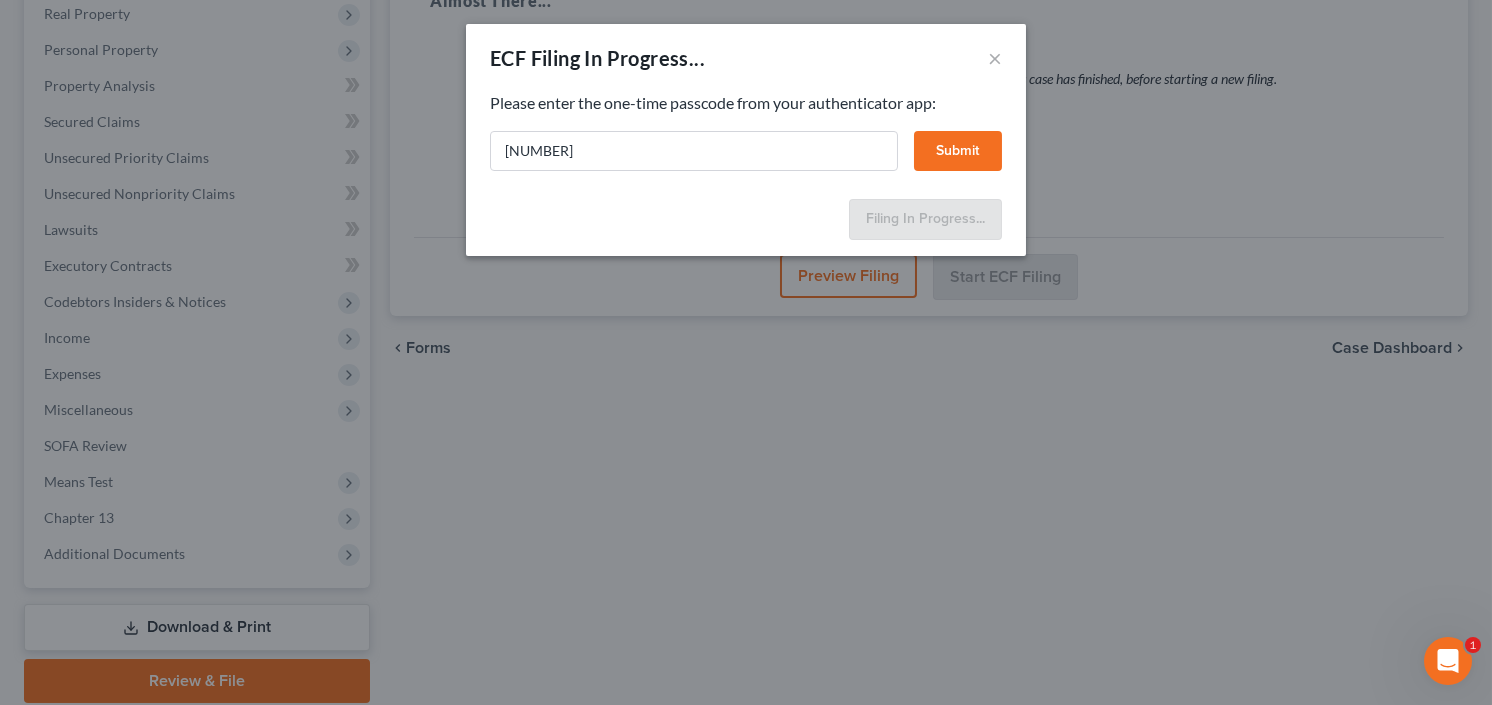 click on "Submit" at bounding box center (958, 151) 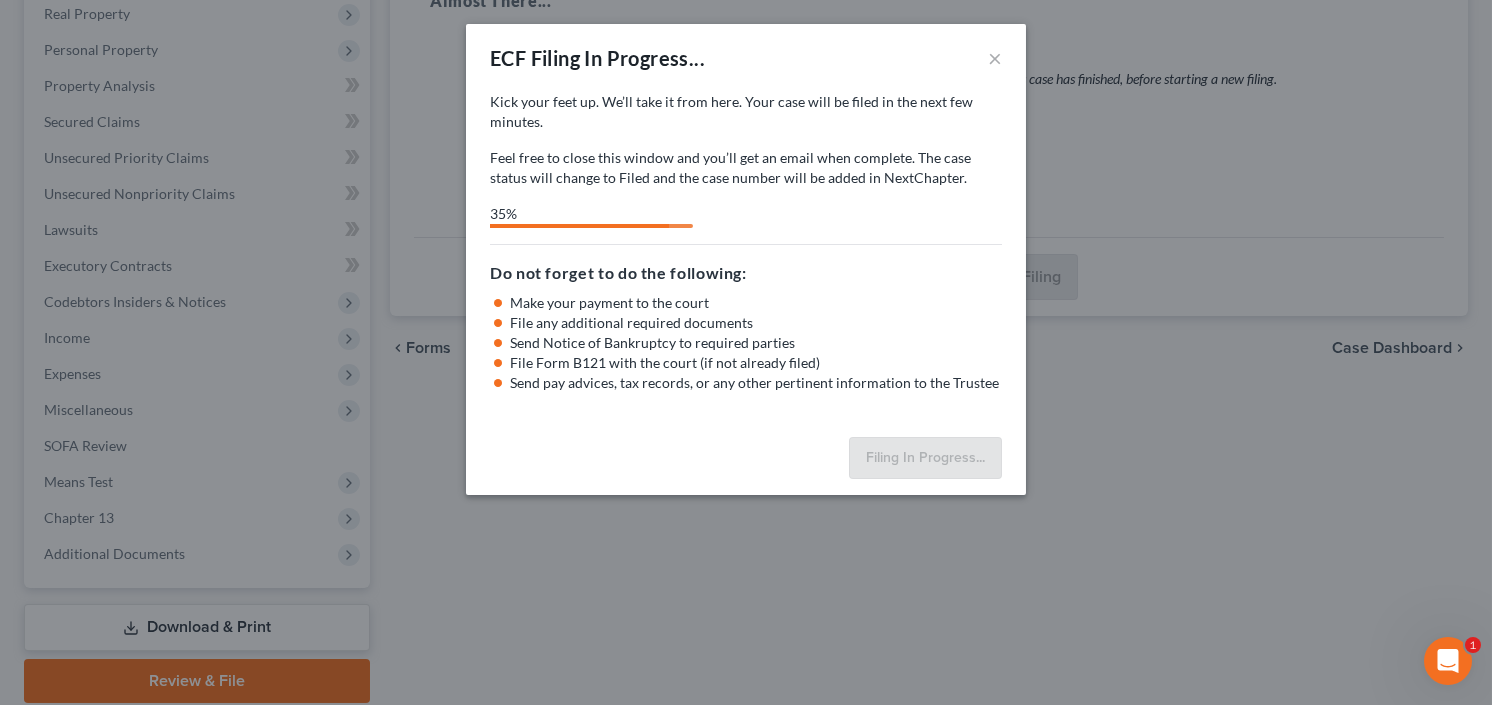 select on "0" 